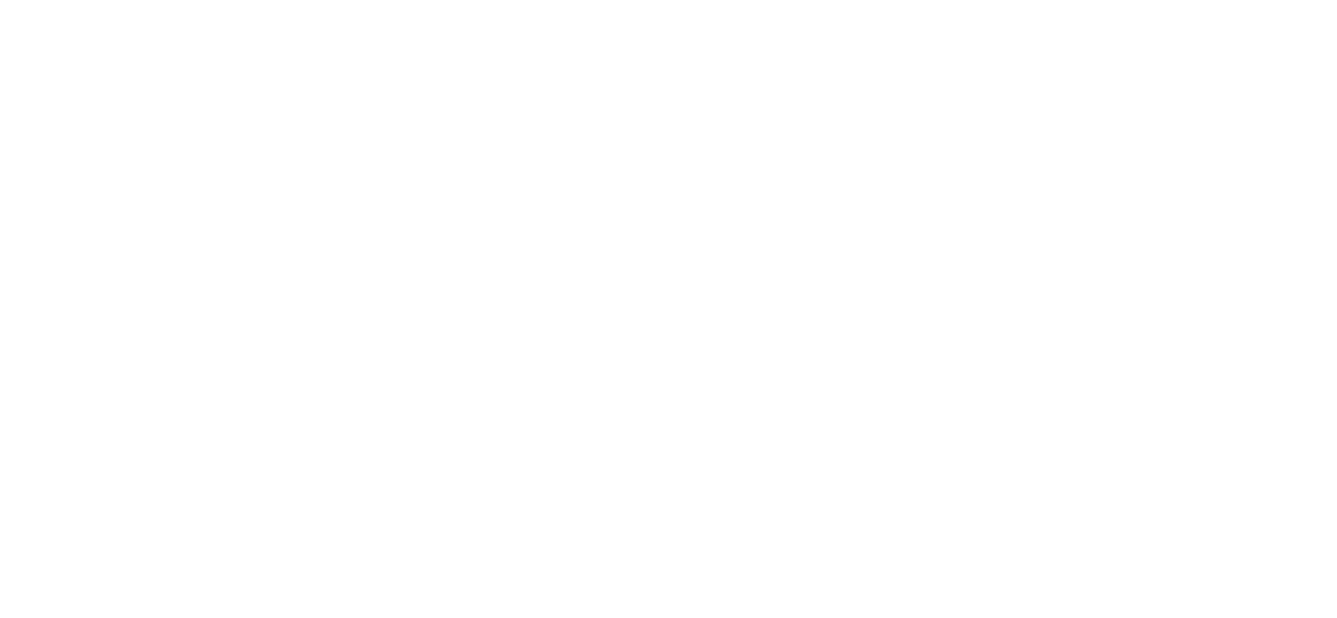 scroll, scrollTop: 0, scrollLeft: 0, axis: both 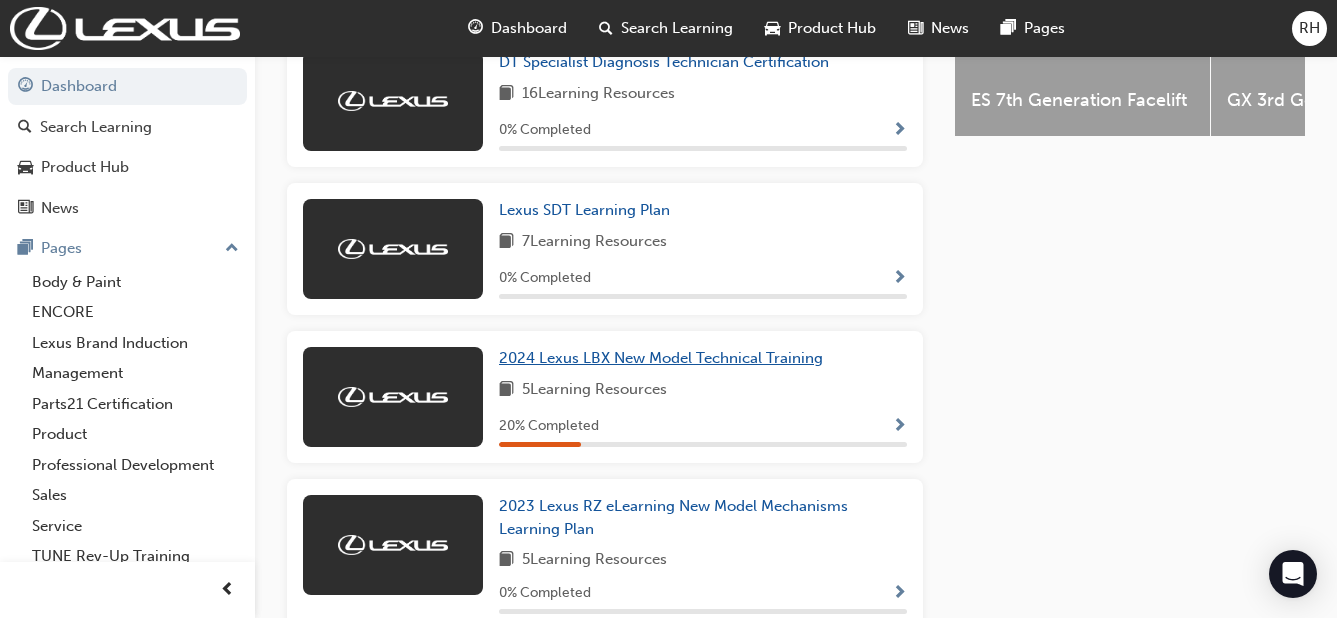 click on "2024 Lexus LBX New Model Technical Training" at bounding box center [661, 358] 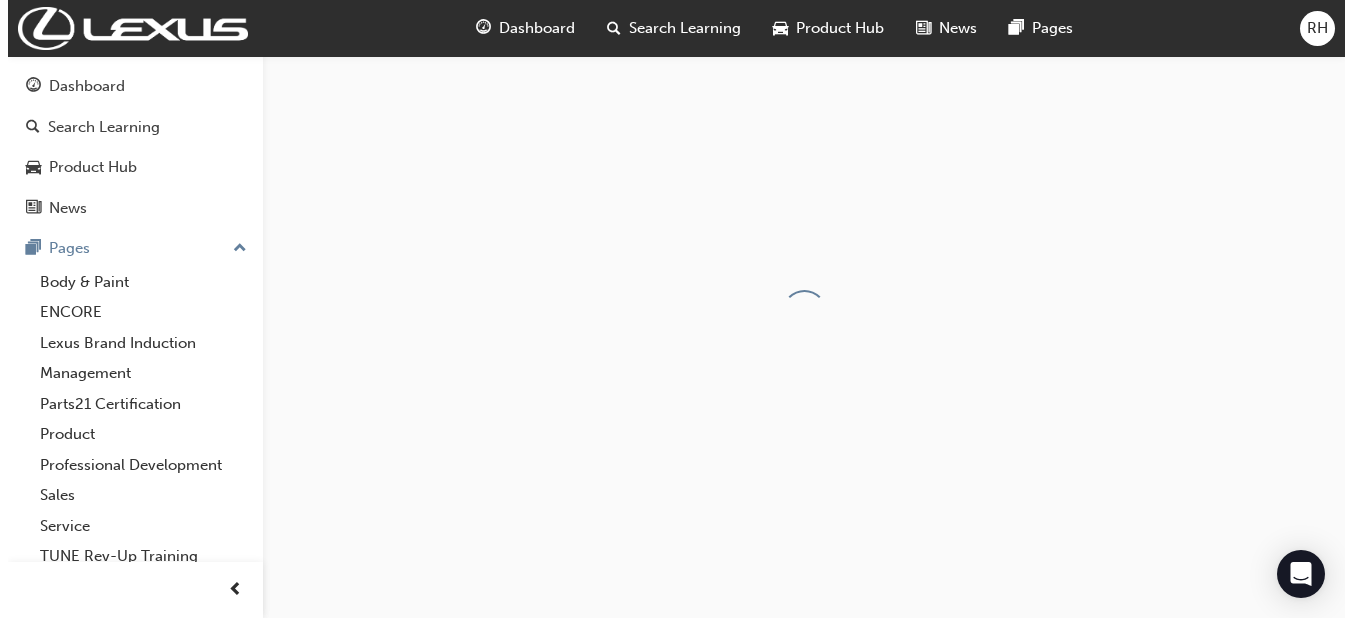 scroll, scrollTop: 0, scrollLeft: 0, axis: both 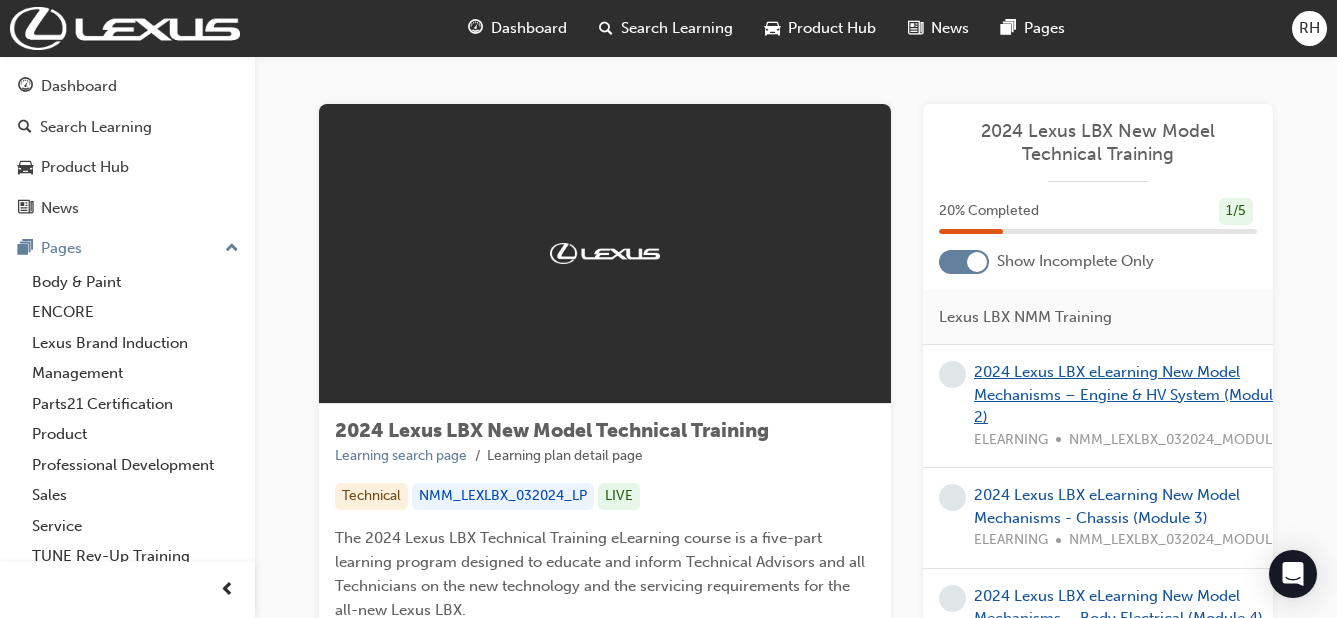 click on "2024 Lexus LBX eLearning New Model Mechanisms – Engine & HV System (Module 2)" at bounding box center (1127, 394) 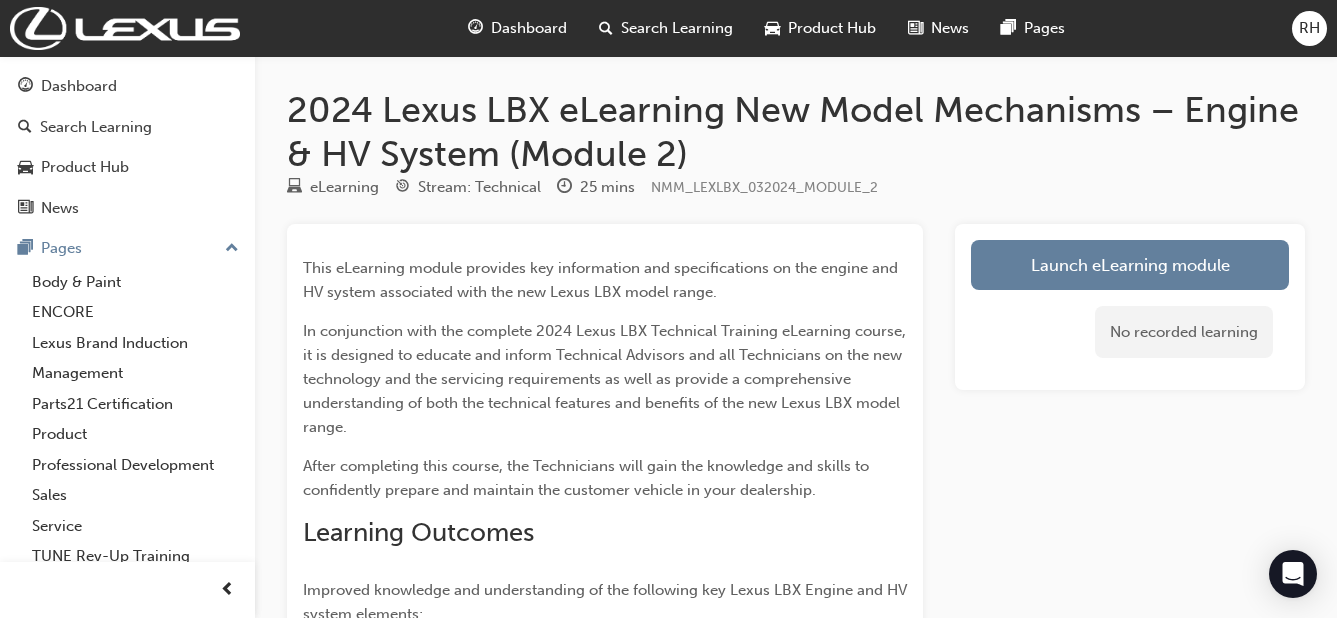 click on "Launch eLearning module" at bounding box center (1130, 265) 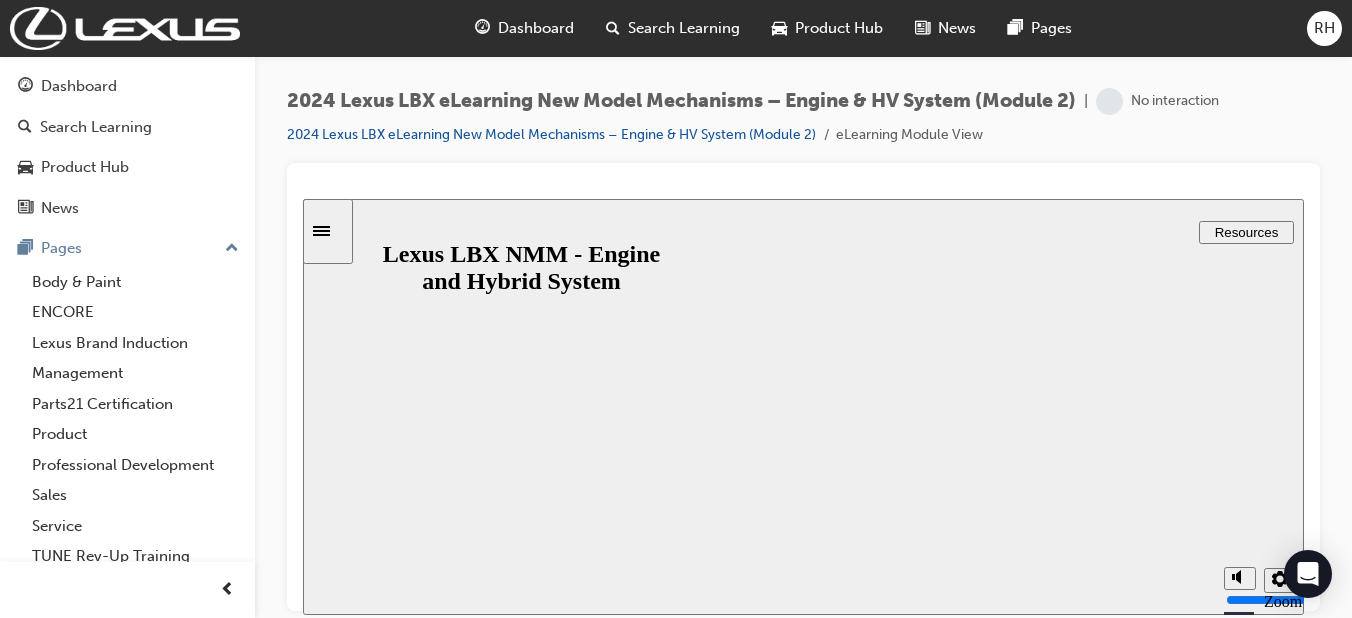 scroll, scrollTop: 0, scrollLeft: 0, axis: both 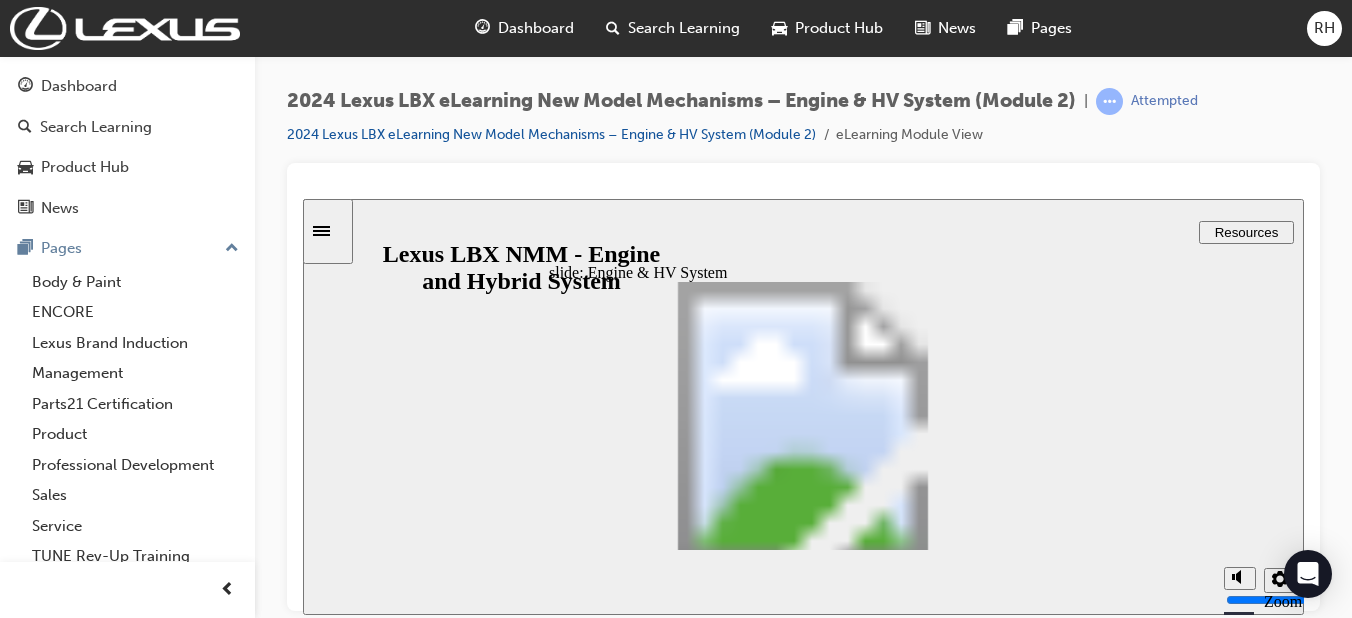 click 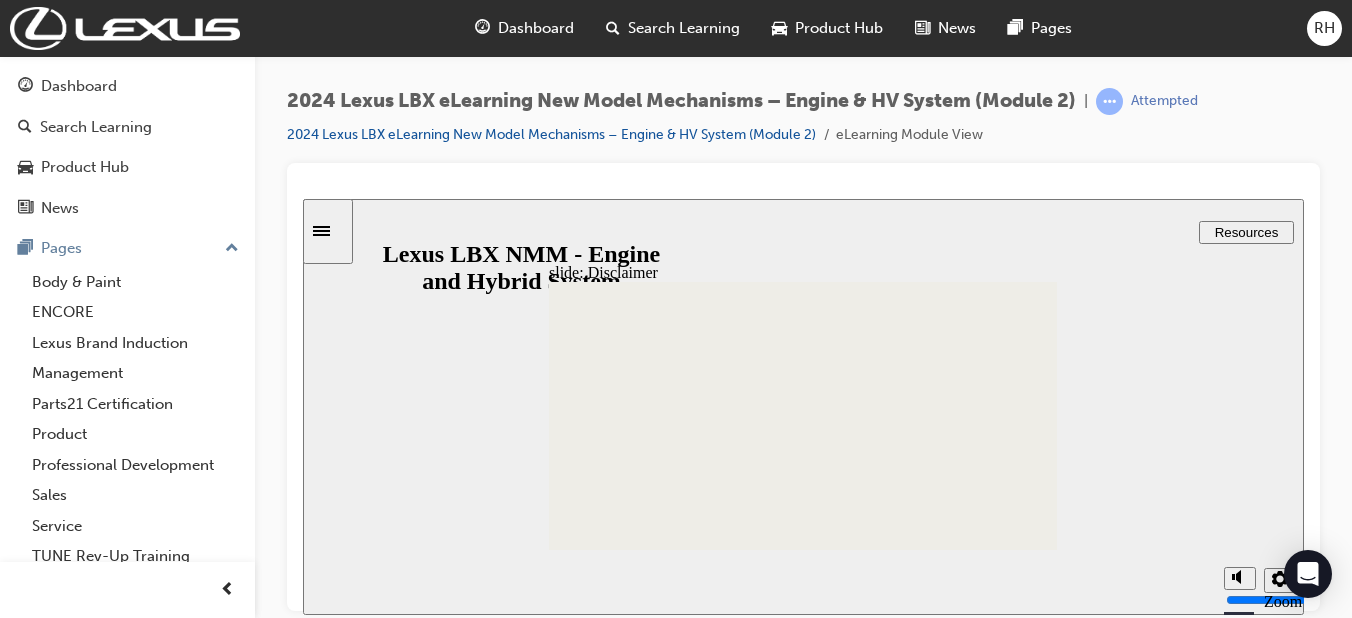 click 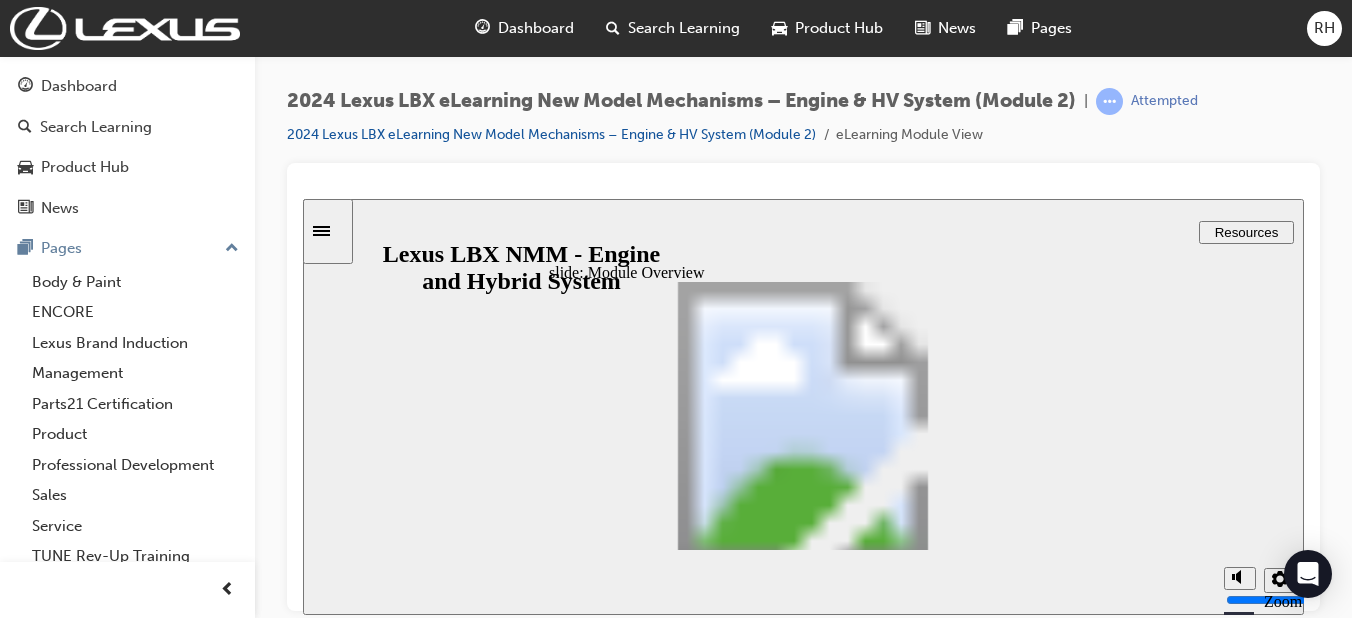 click 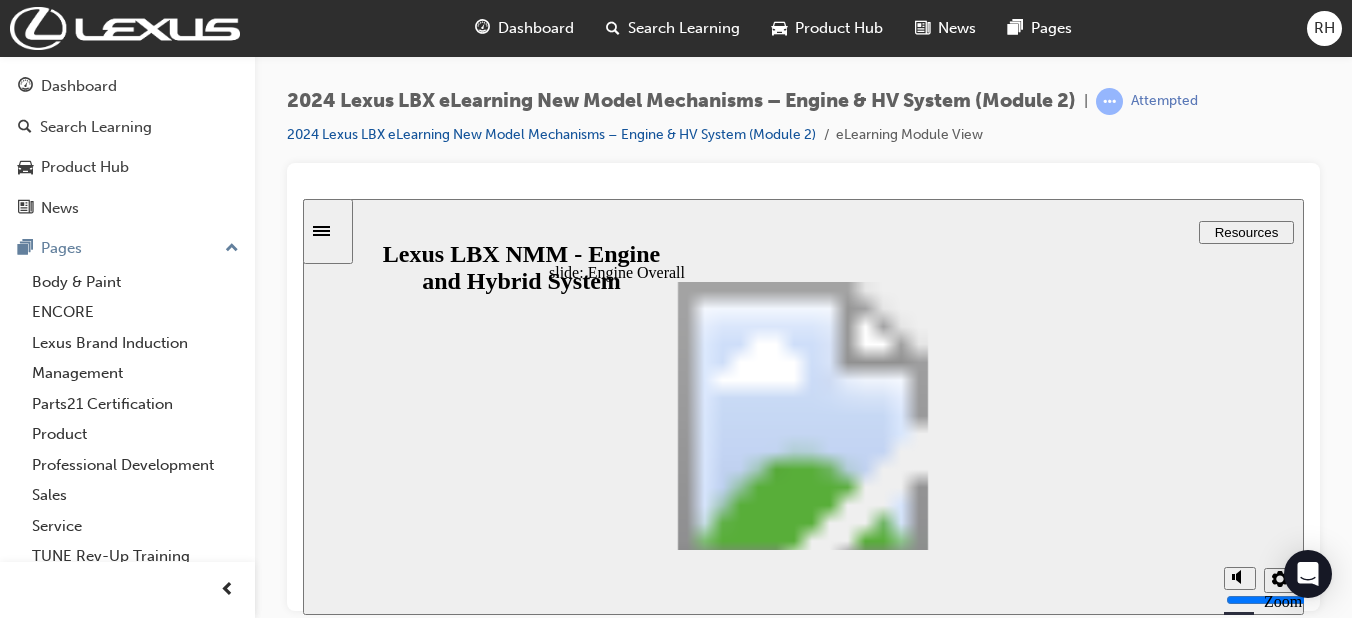 click 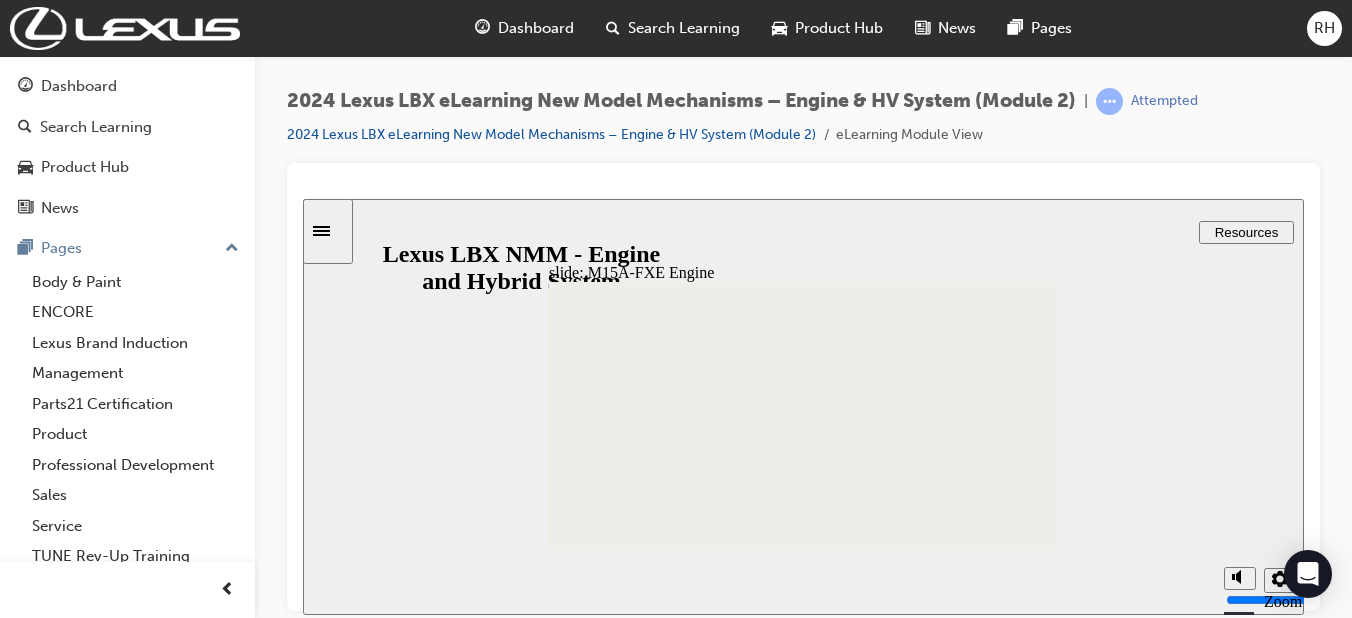 click 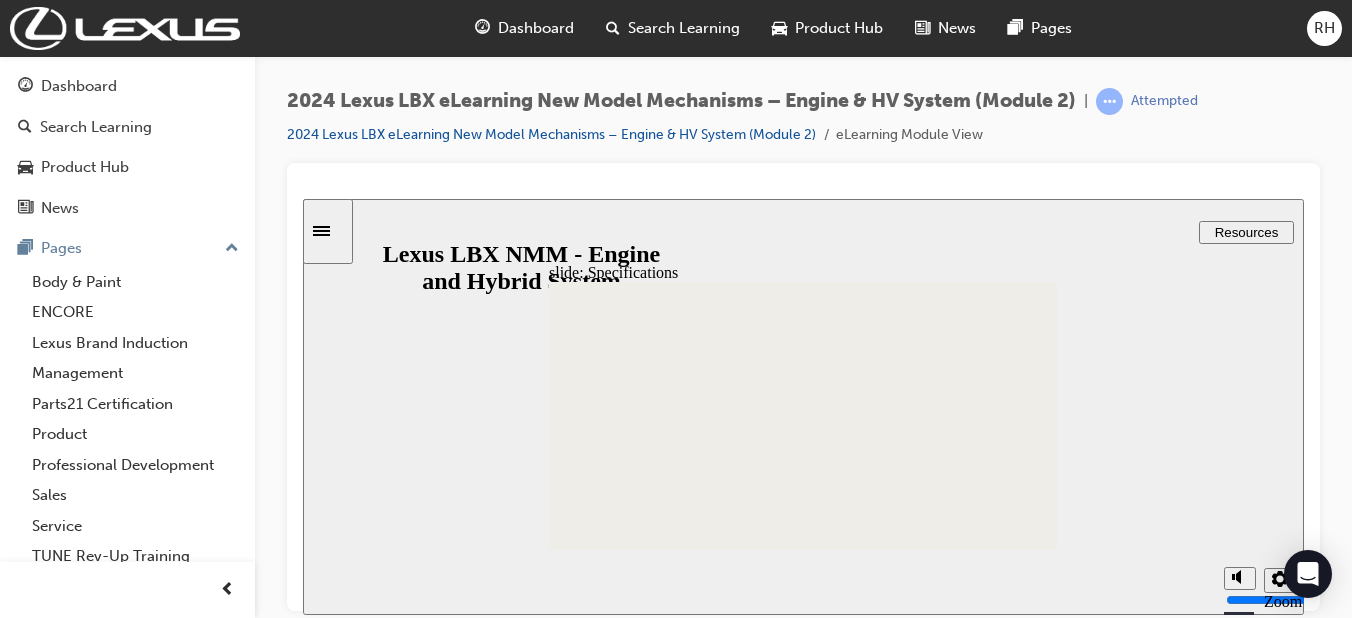 scroll, scrollTop: 0, scrollLeft: 0, axis: both 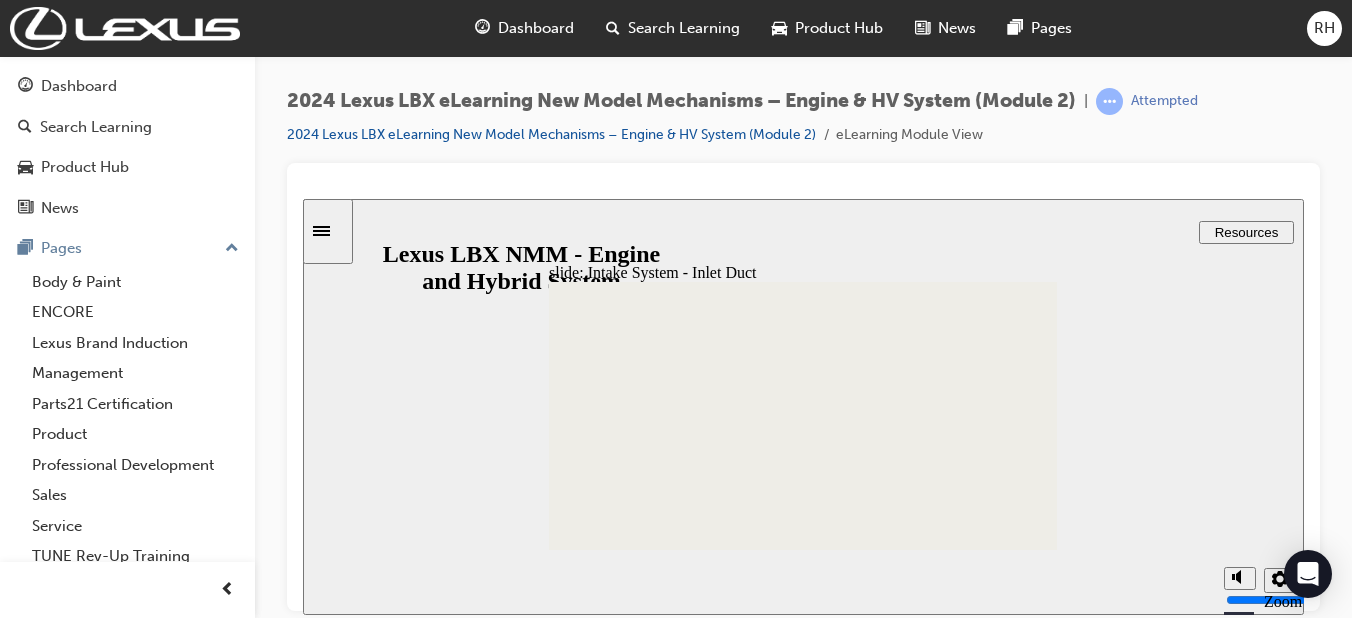 click 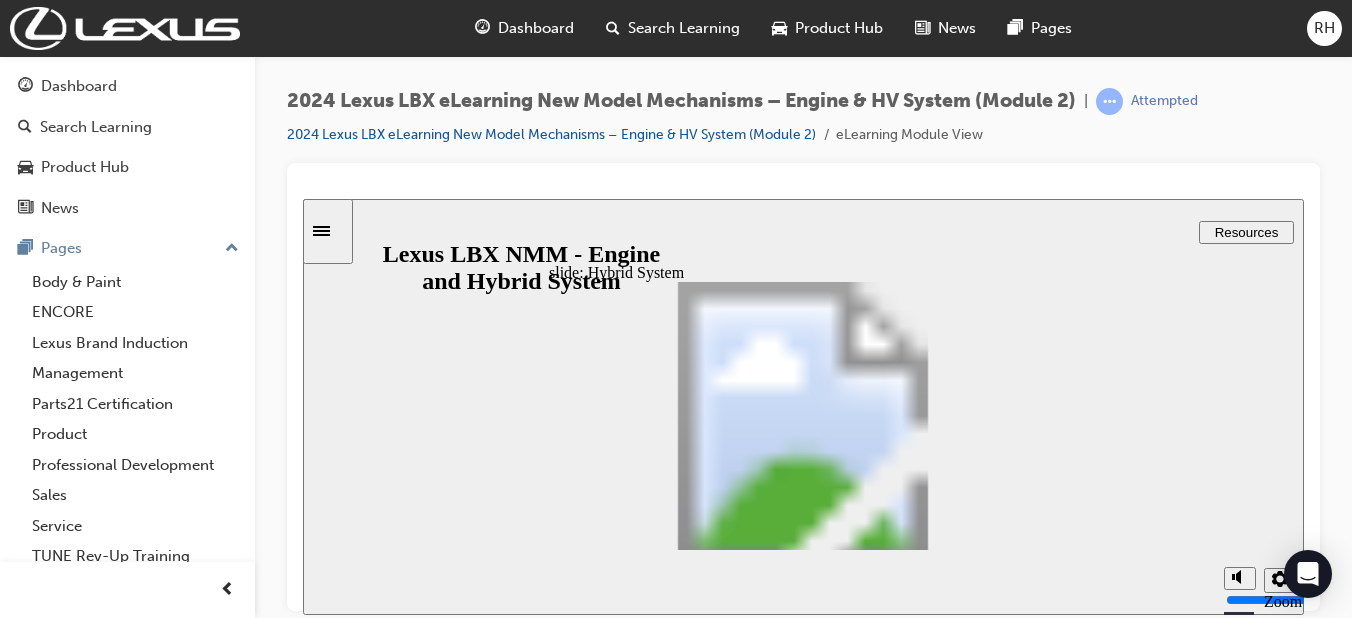 click 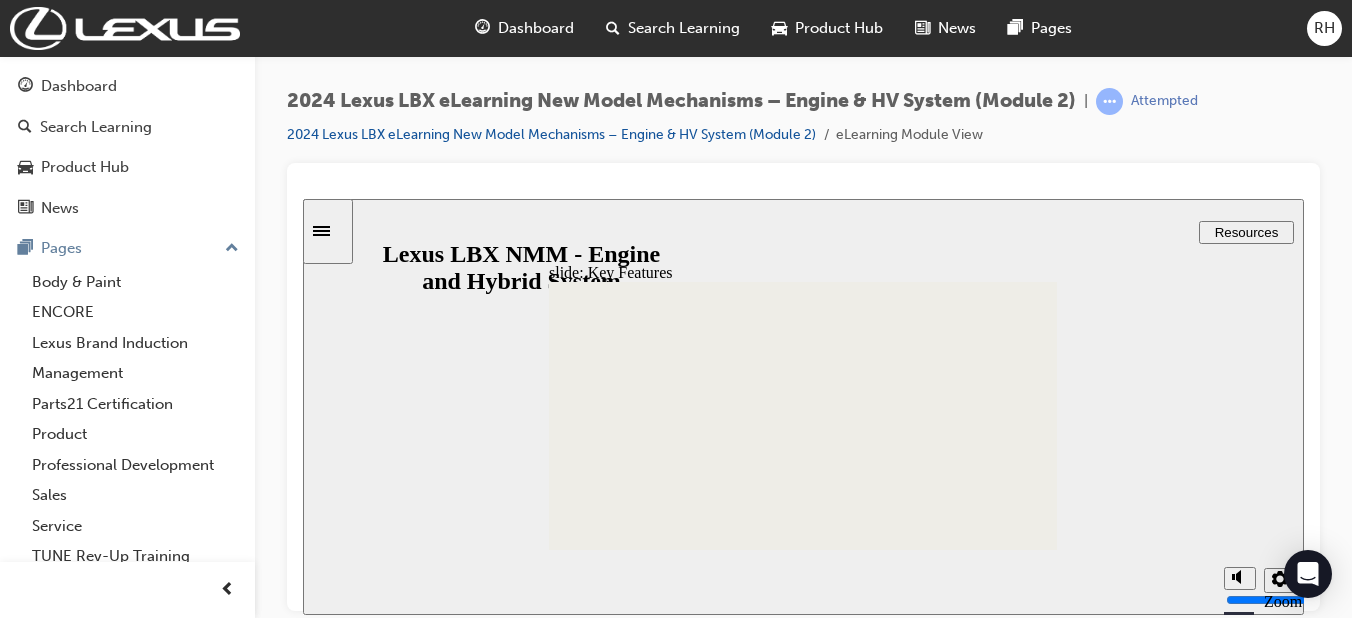 scroll, scrollTop: 111, scrollLeft: 0, axis: vertical 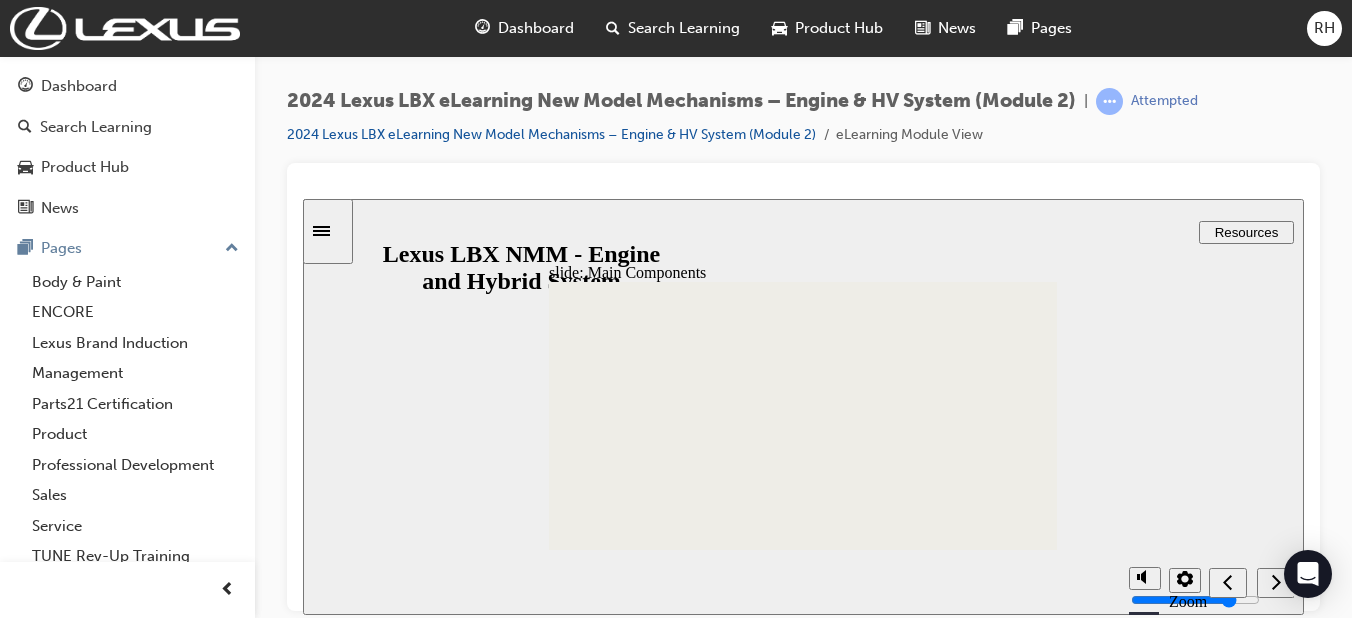 click 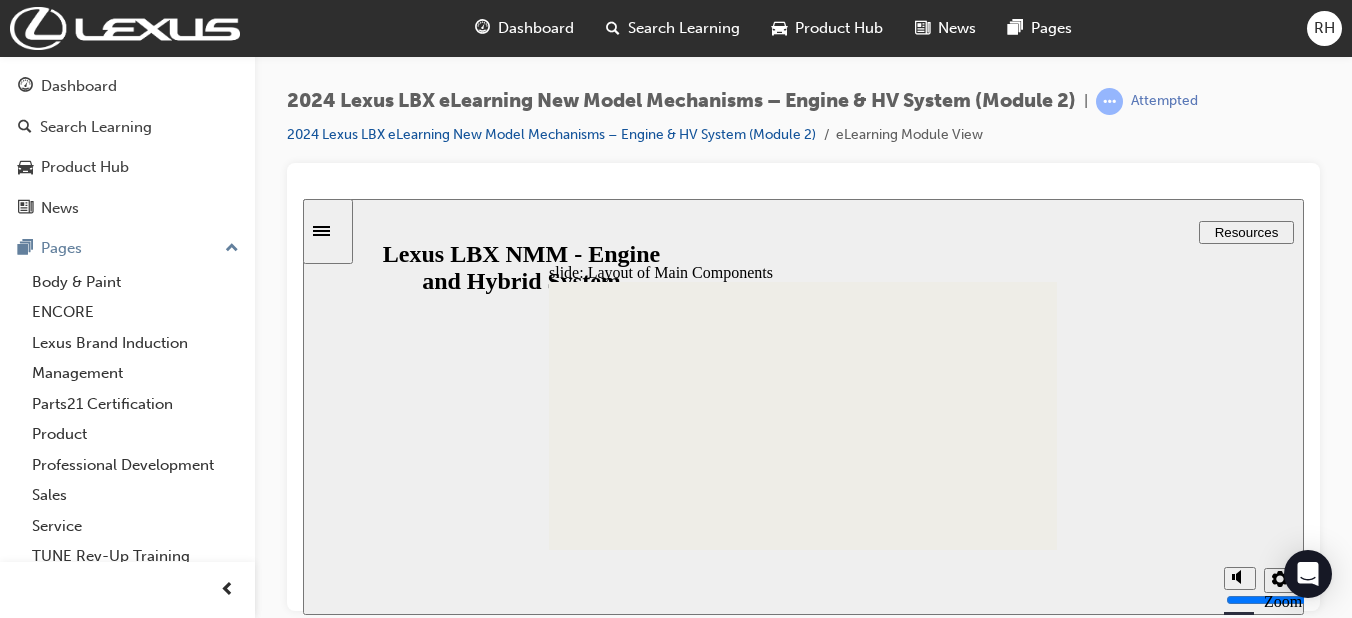 click 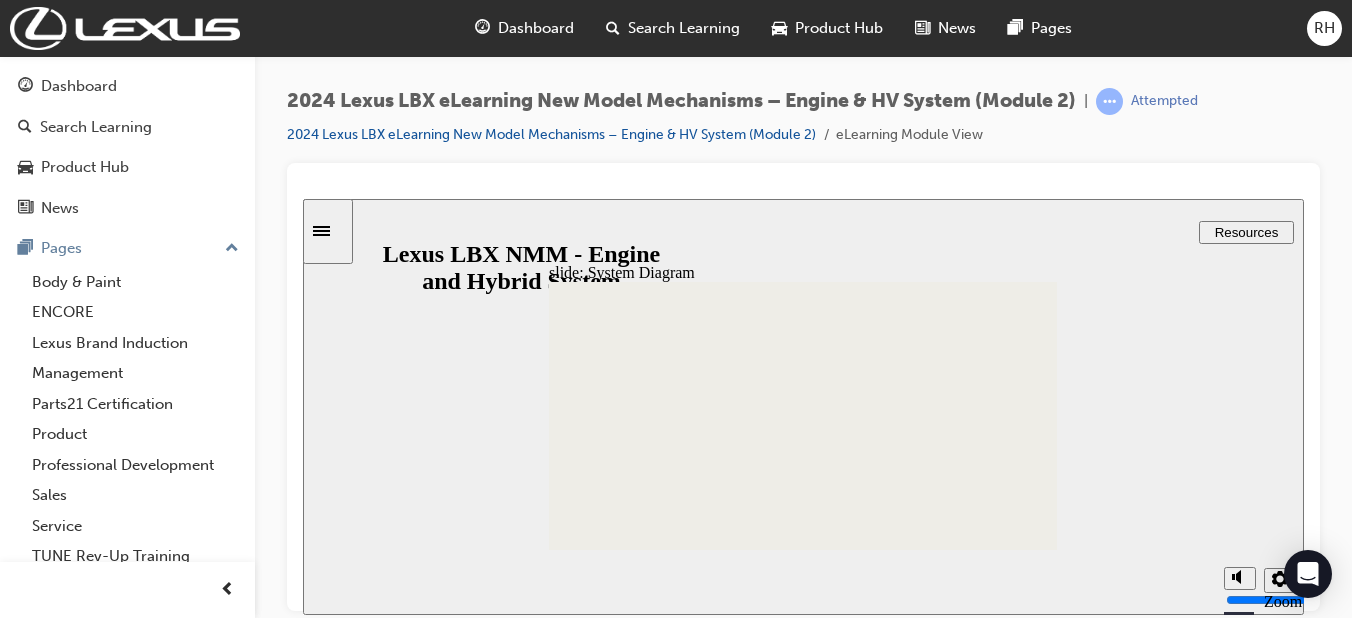 click at bounding box center [916, 2846] 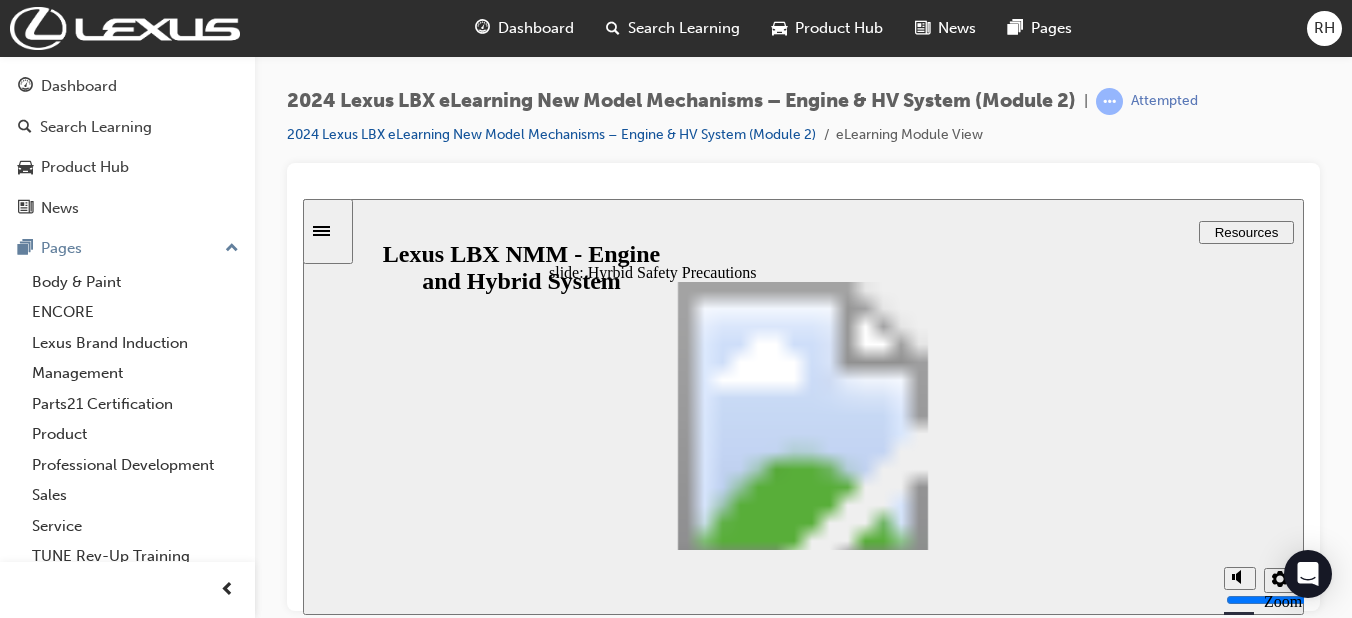 click 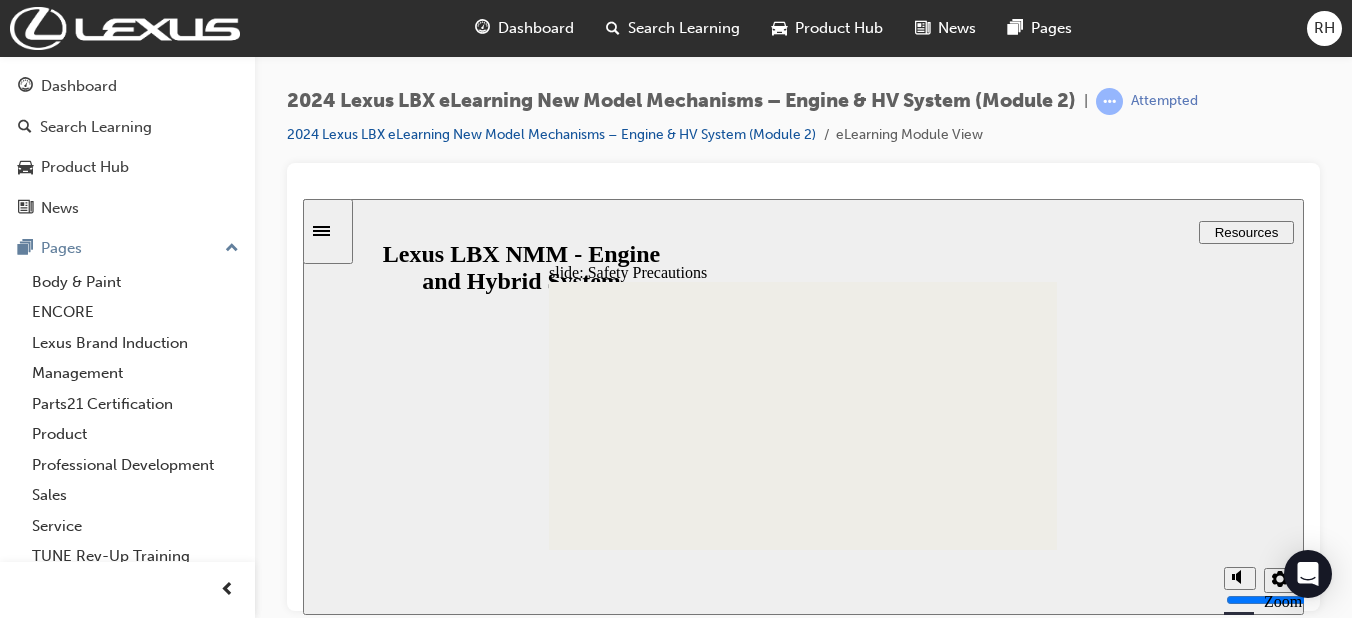 click 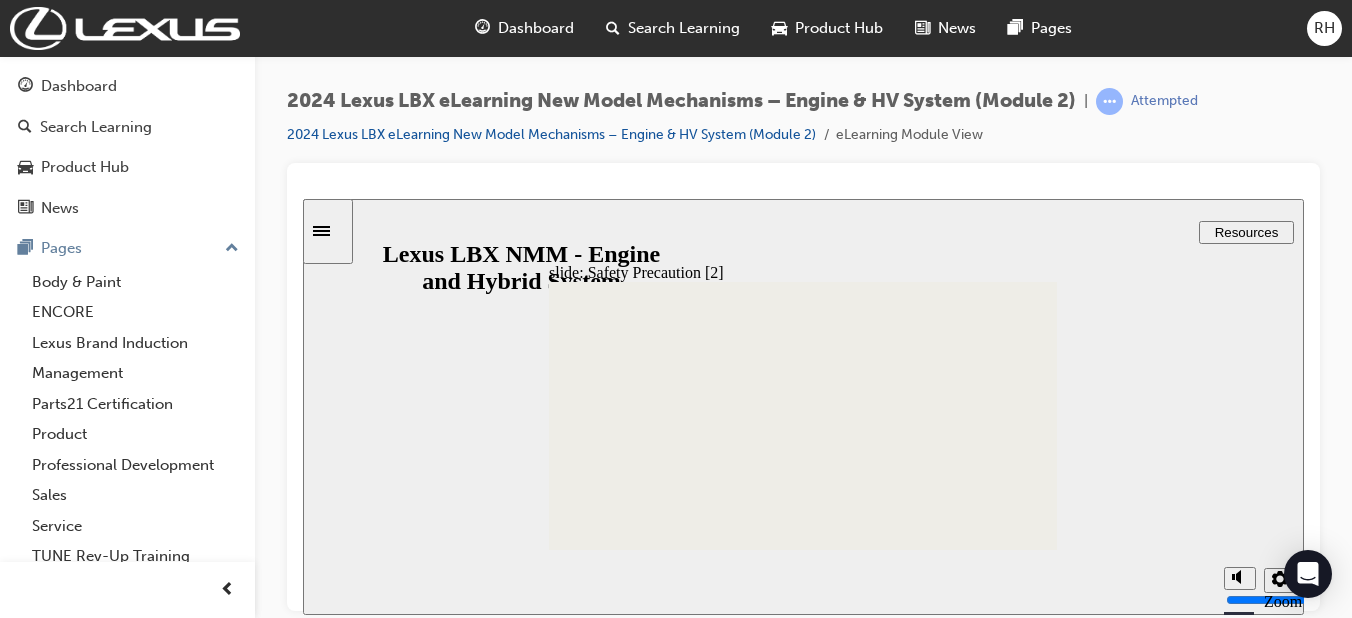 click 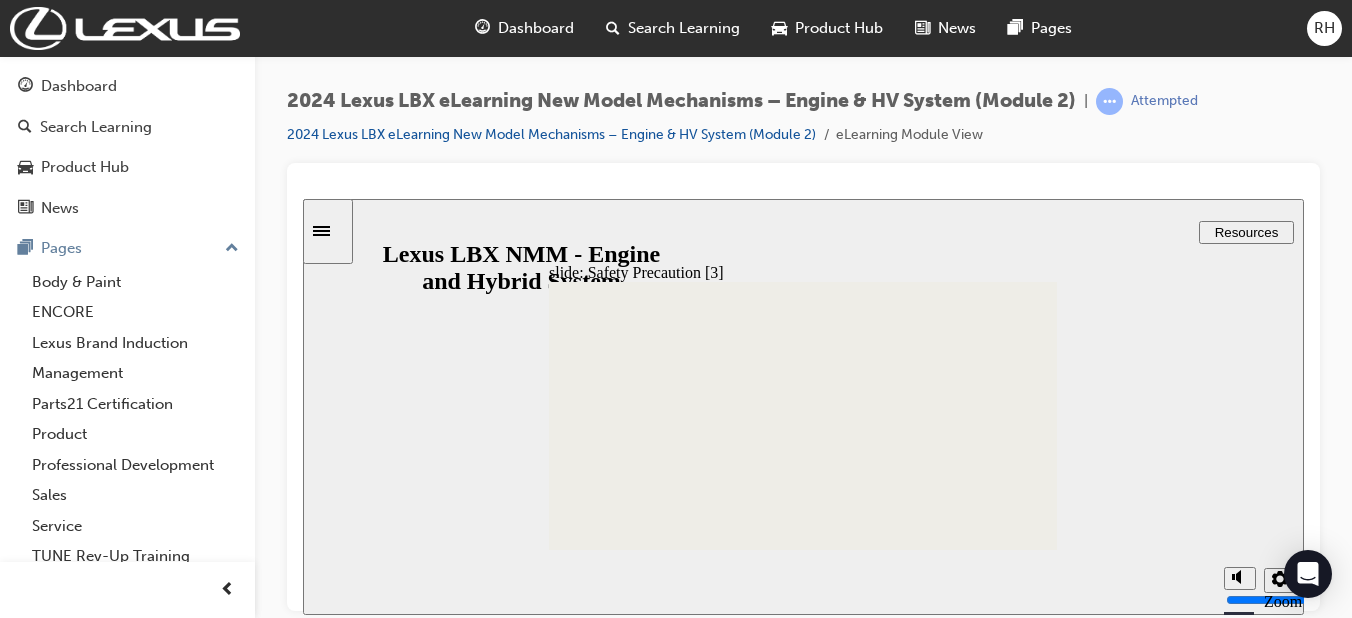 click 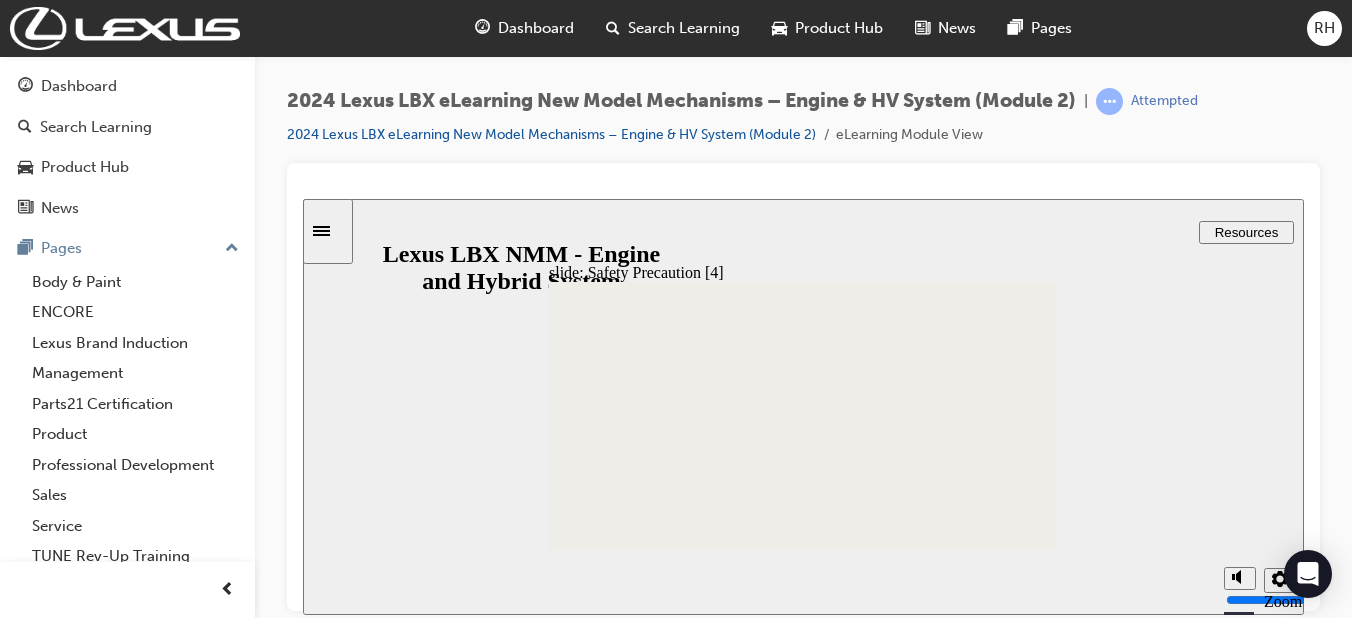 click 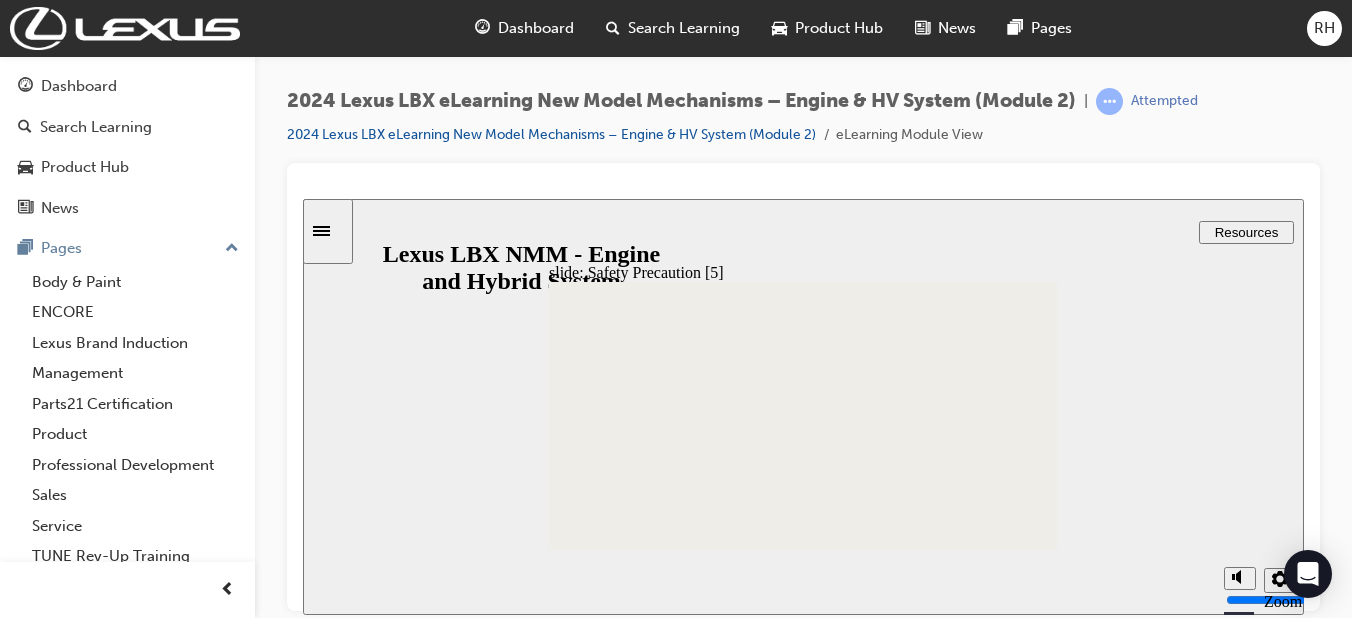 click 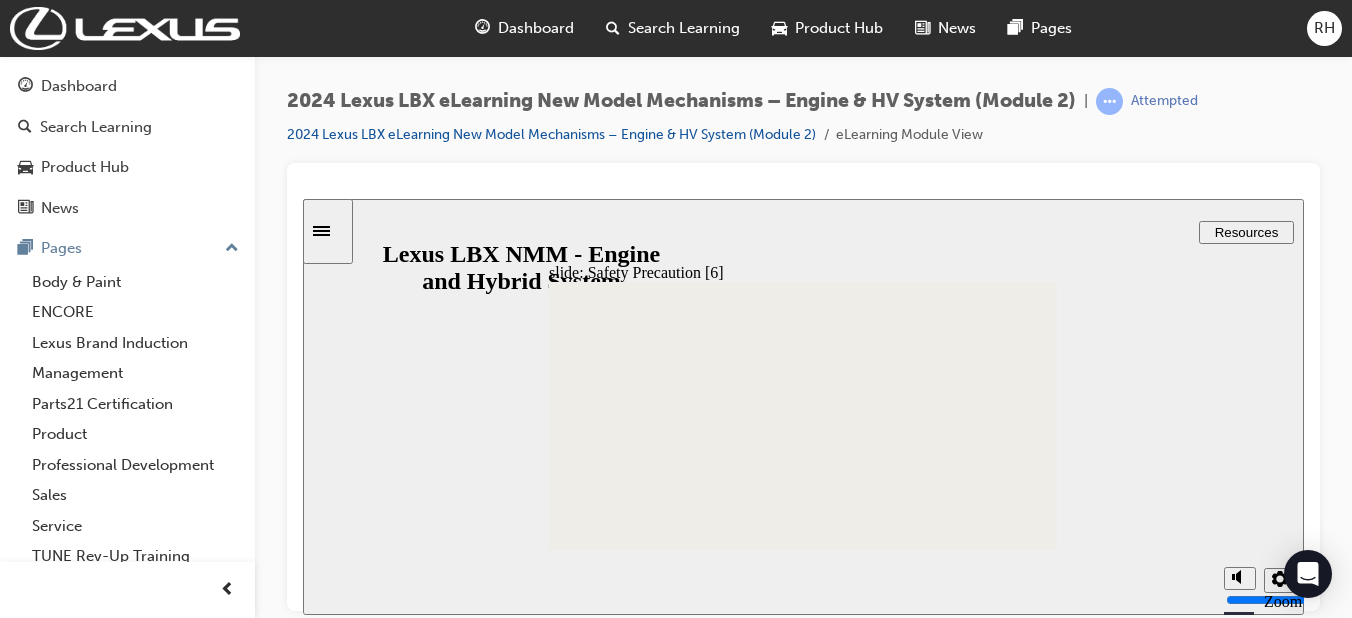 click 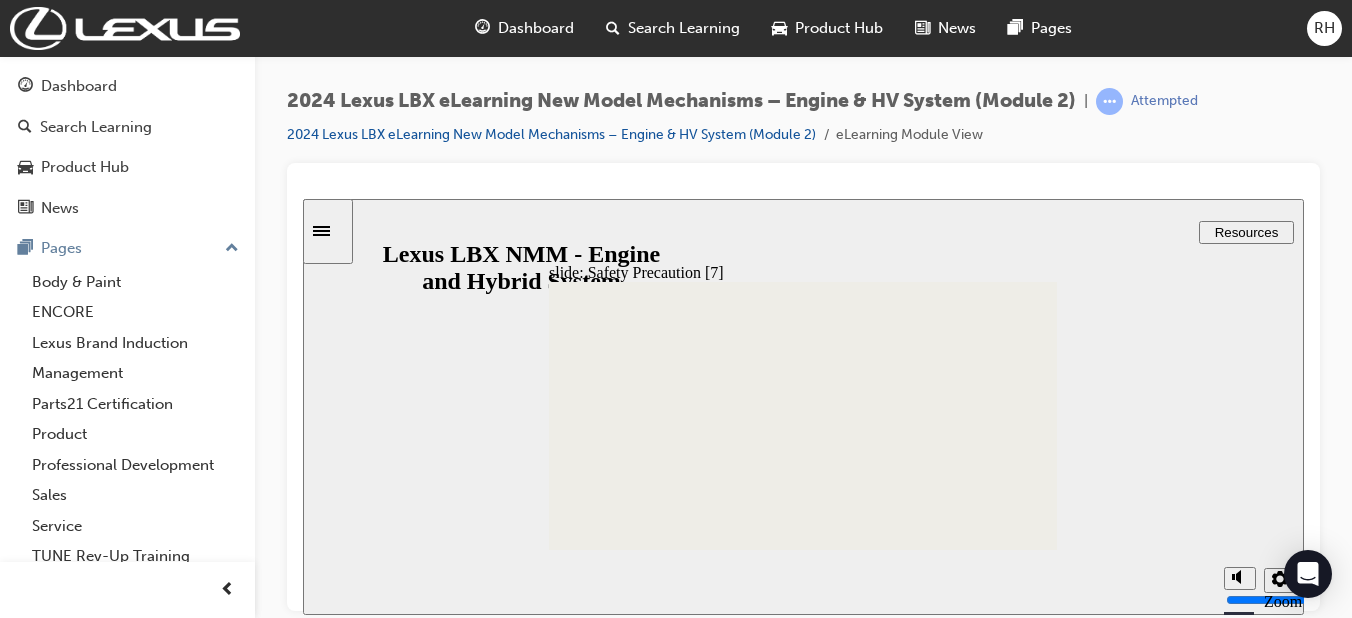 click 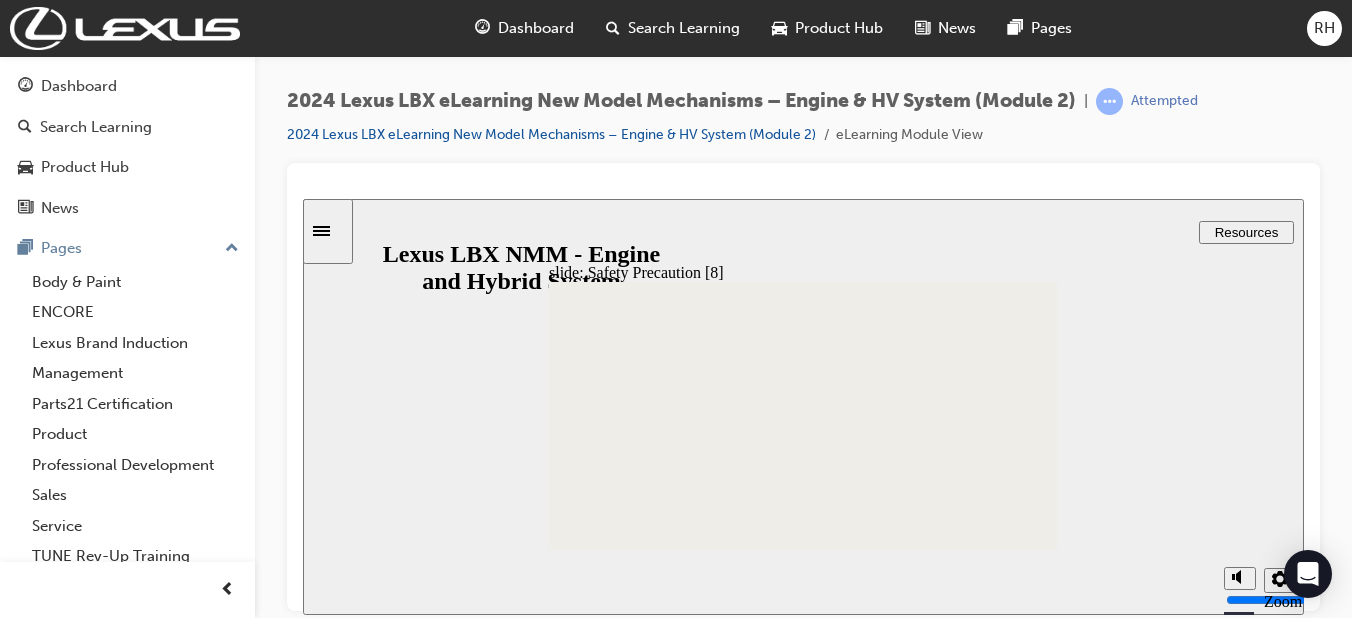 click 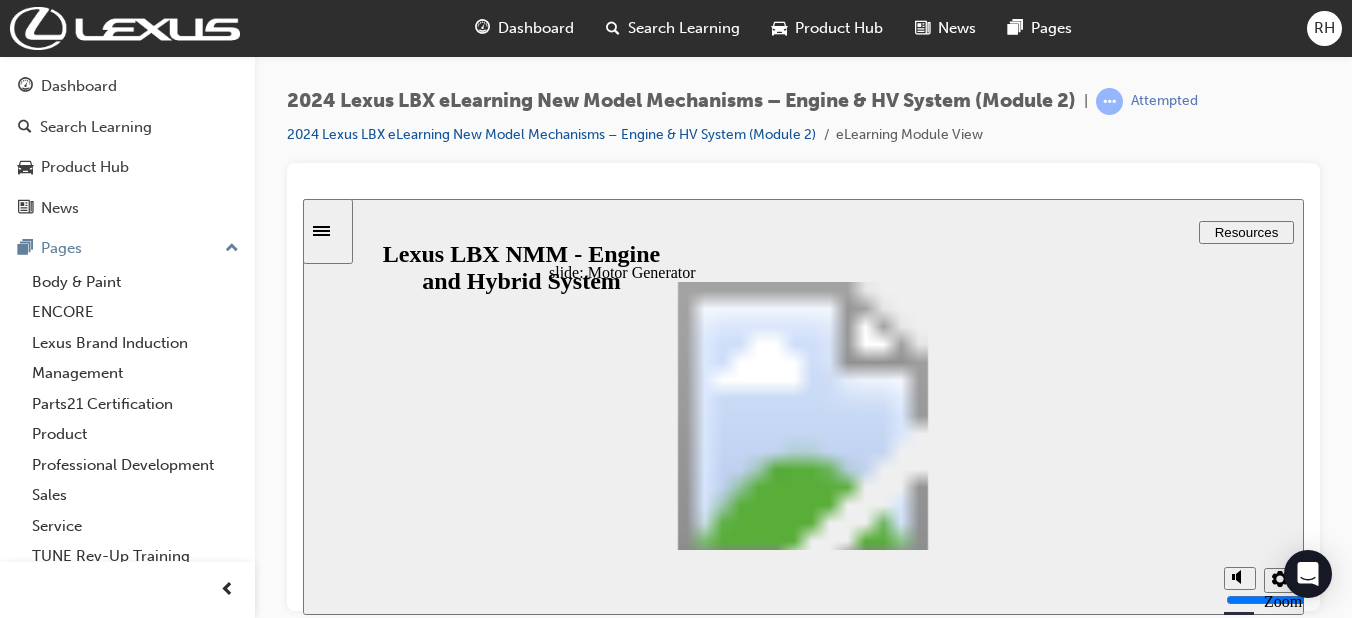 click 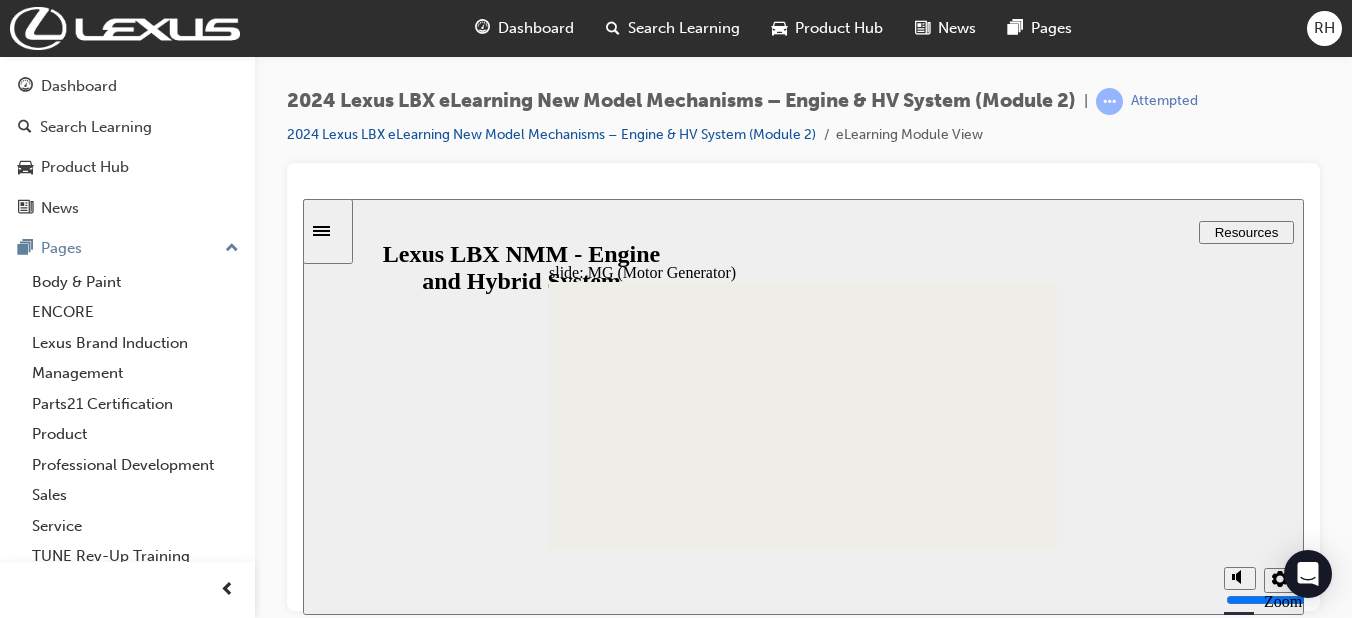 click 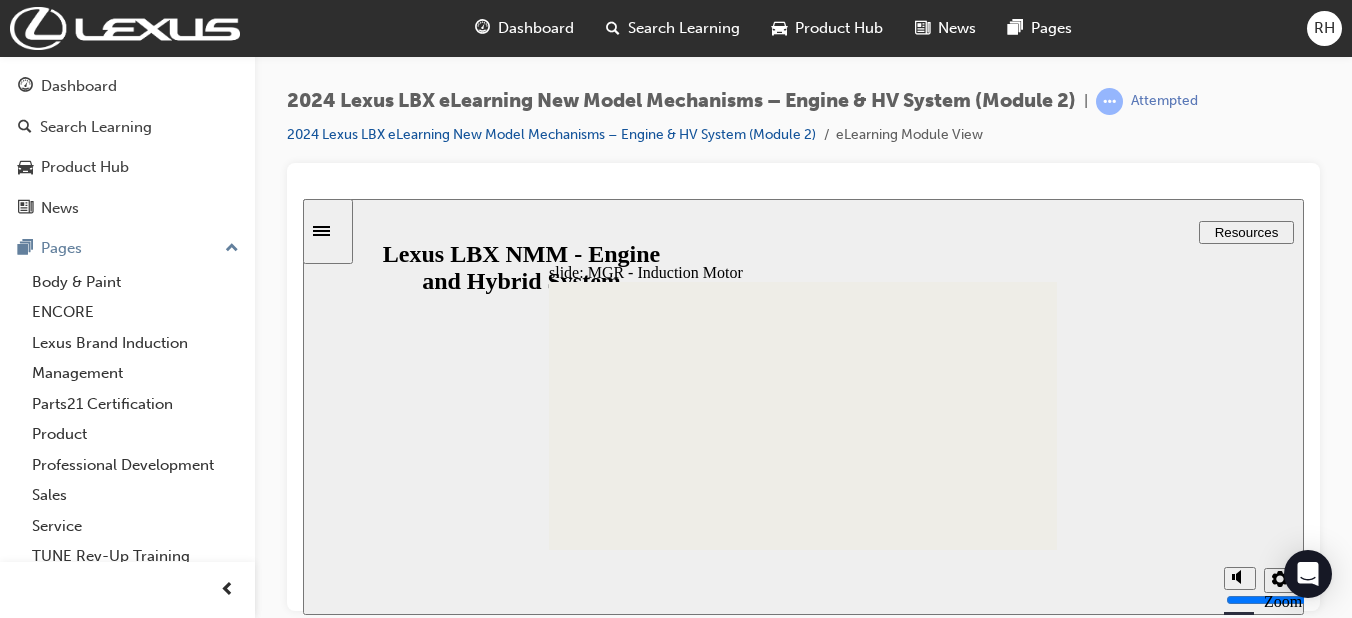 click 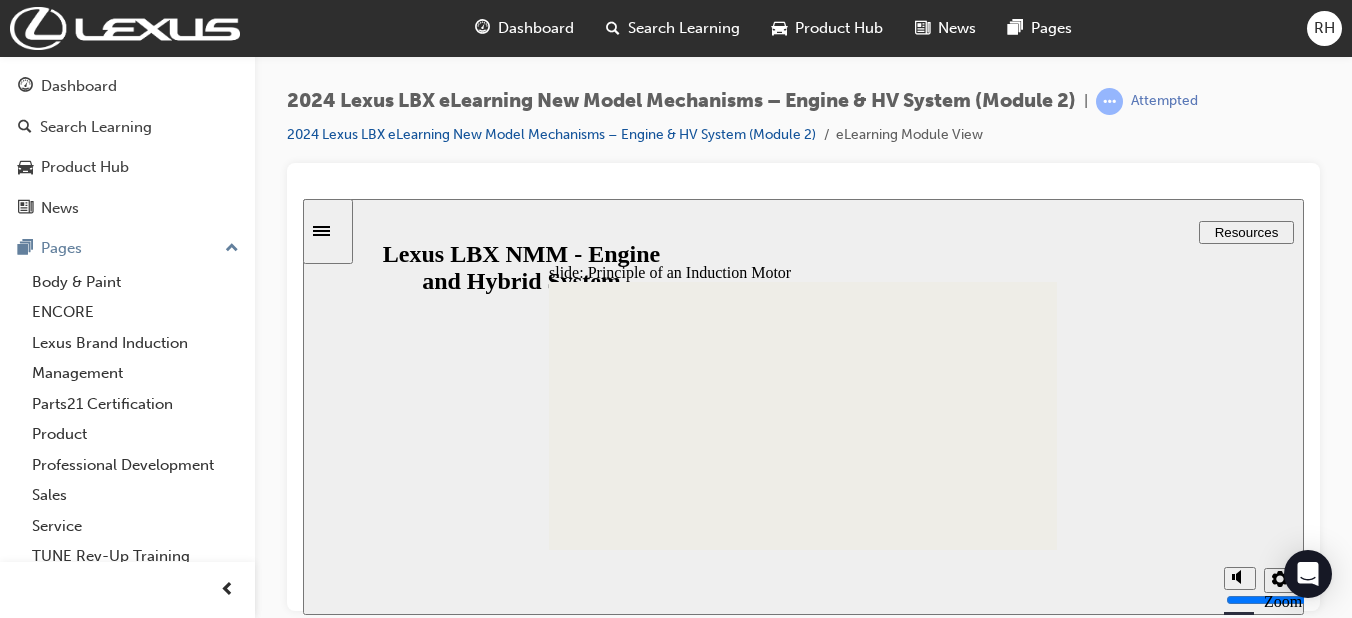 click 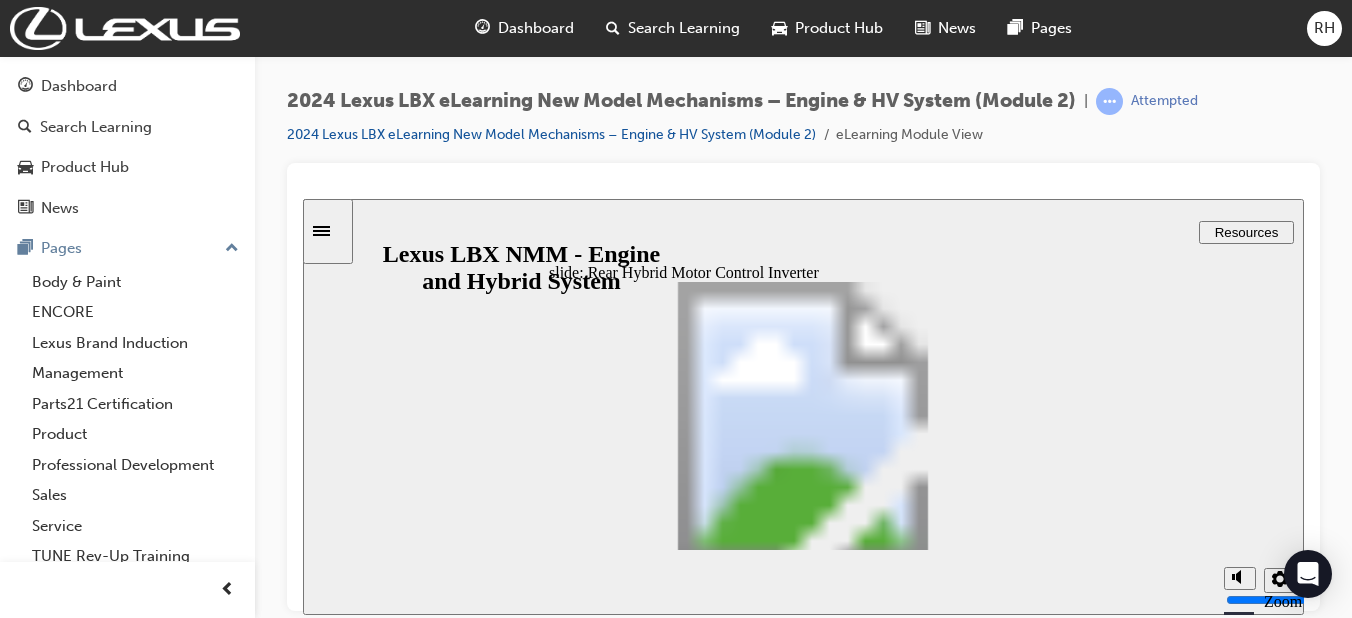 click 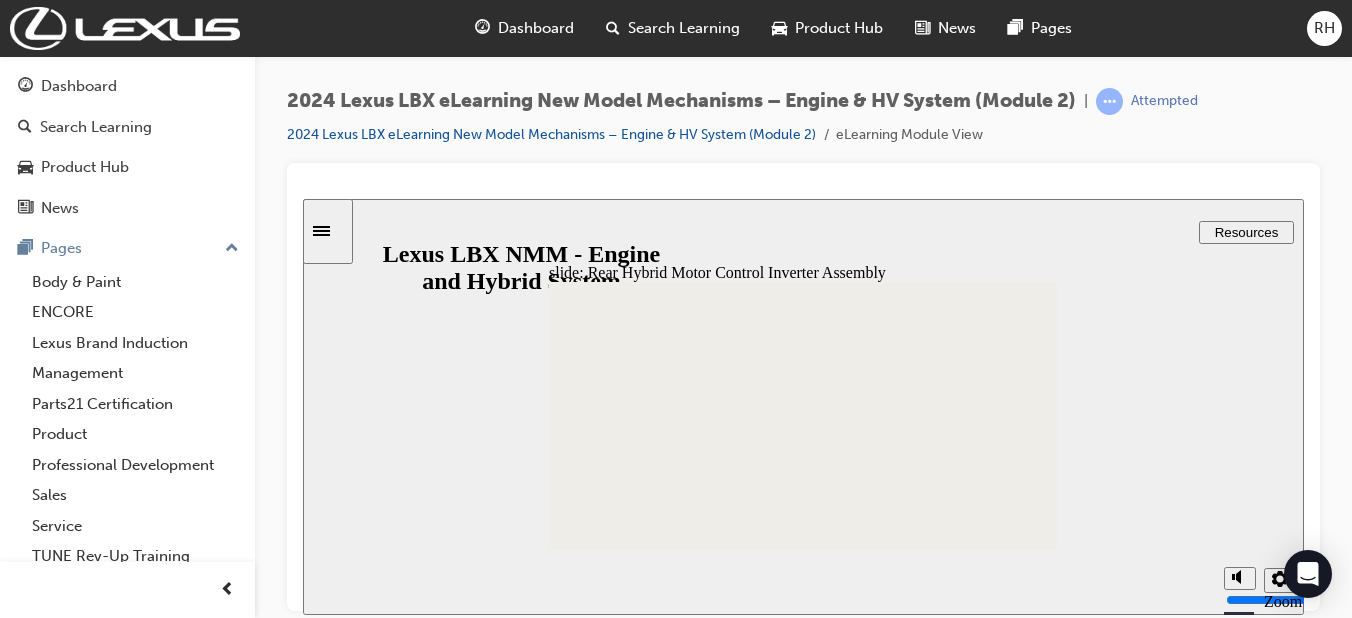 click 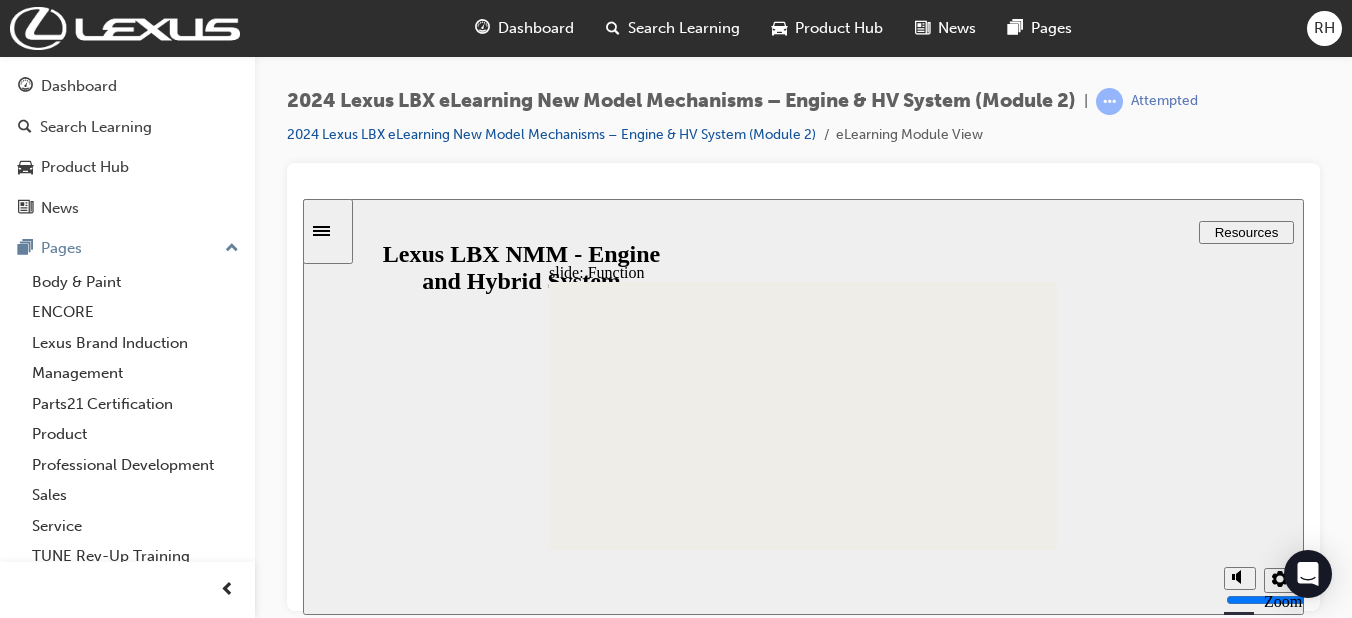 click 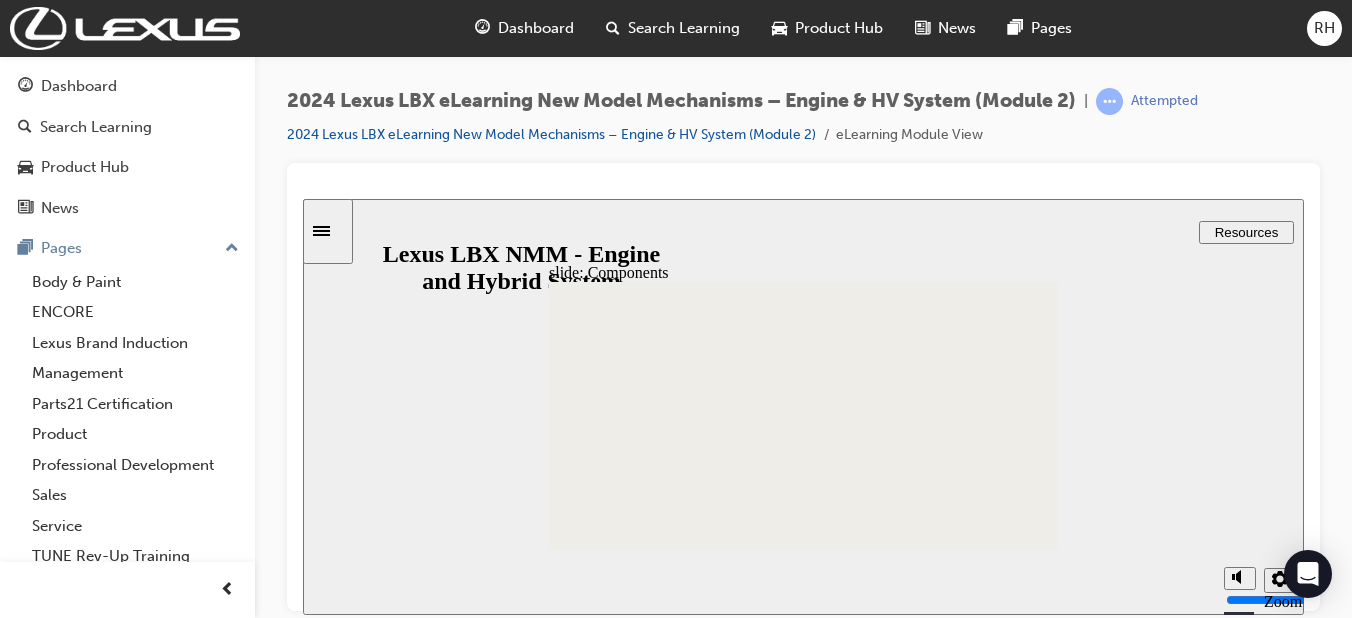 click 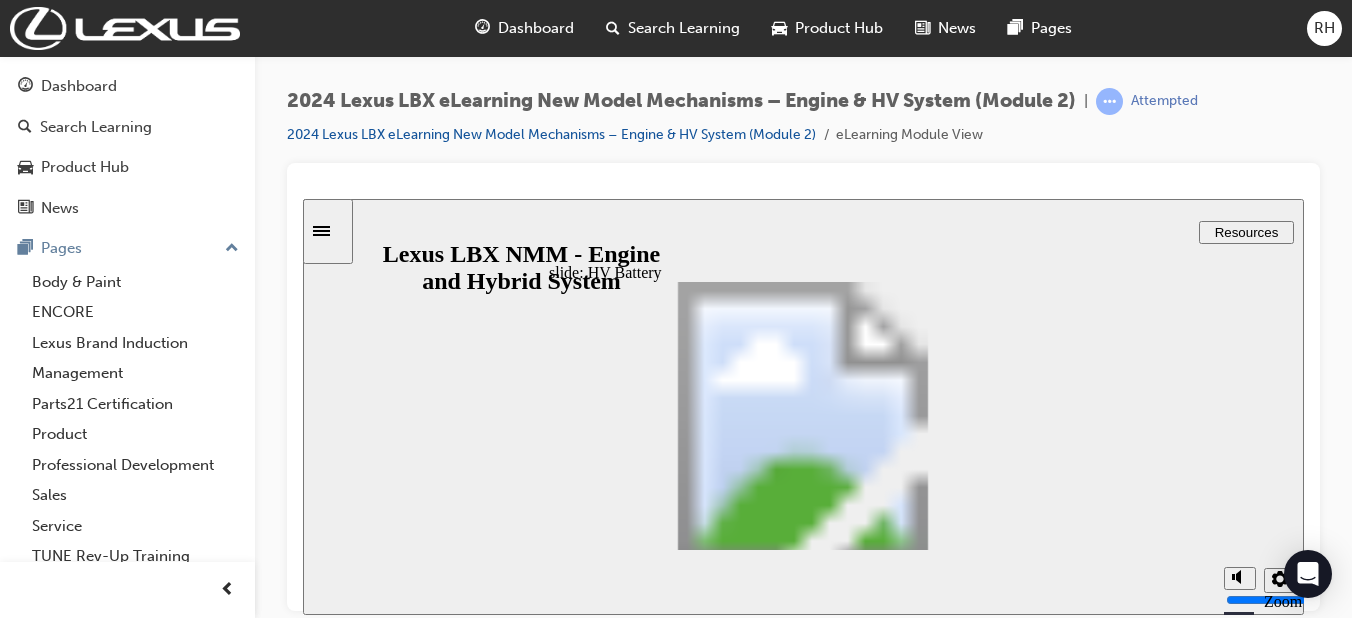 click 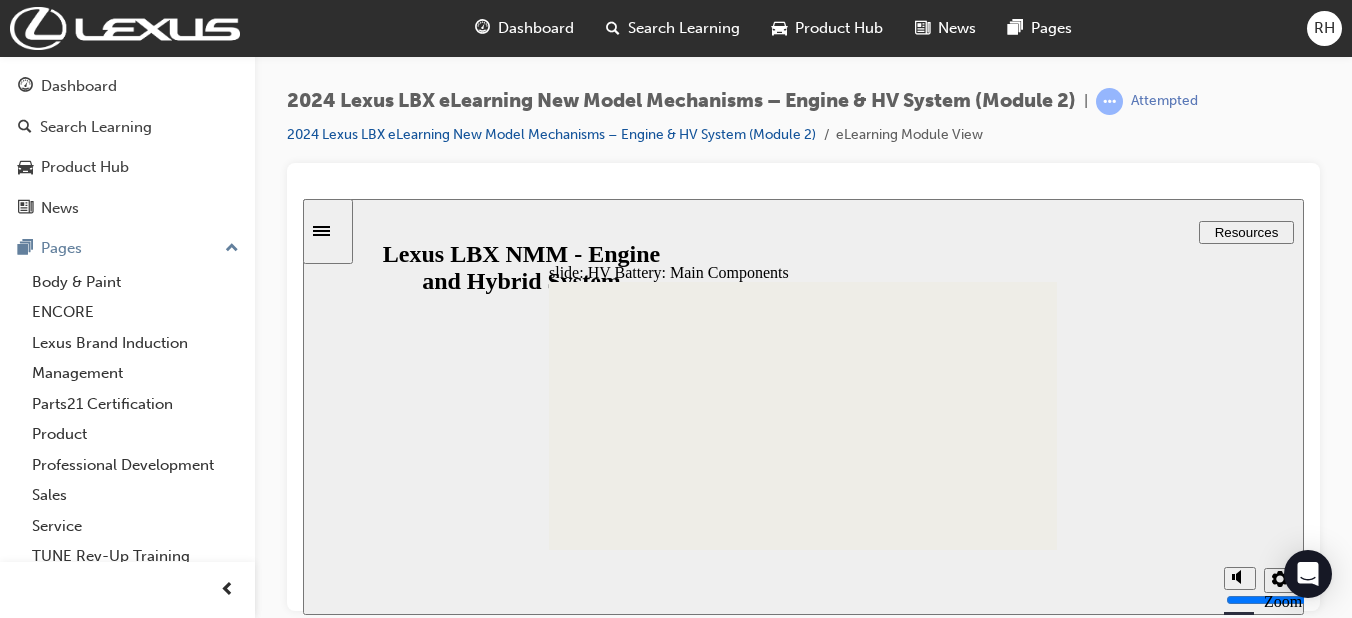 click on "slide: HV Battery: Main Components INTRO MAIN COMPONENTS SECTION 1: ENGINE Straight Connector [NUMBER] [NUMBER] A Nickel Metal Hydride (Ni-MH) battery is used. SECTION 2: HYBRID SYSTEM Battery Cooling Blower HV Battery Terminal Block Battery Voltage Sensor SAFETY PRECAUTIONS HV Battery Stack MG (MOTOR GENERATOR) REAR HYBRID MOTOR CONTROL INVERTER Oval [NUMBER] [NUMBER] Service Plug Grip HV BATTERY Oval [NUMBER] [NUMBER] : HV Battery Intake Air Temperature Sensor : HV Battery Temperature Sensor Front Down Arrow [NUMBER] [NUMBER] HV CONTROL SYSTEM No. [NUMBER] Traction Battery Device Box • System Main Relays (SMRs) • Precharge Resistor • Battery Current Sensor BACK NEXT NEXT BACK MAIN COMPONENTS A Nickel Metal Hydride (Ni-MH) battery is used. Service Plug Grip Front Battery Cooling Blower HV Battery Stack HV Battery Terminal Block Battery Voltage Sensor : HV Battery Intake Air Temperature Sensor : HV Battery Temperature Sensor No. [NUMBER] Traction Battery Device Box • System Main Relays (SMRs) • •" at bounding box center [803, 406] 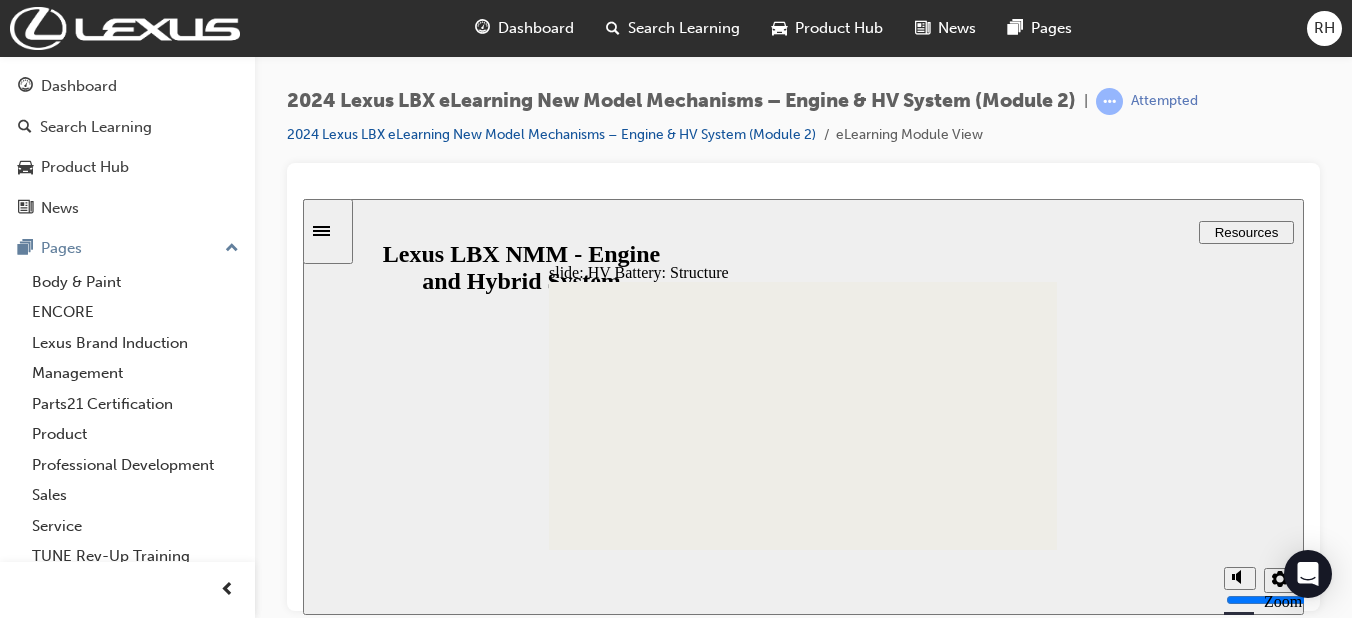 click 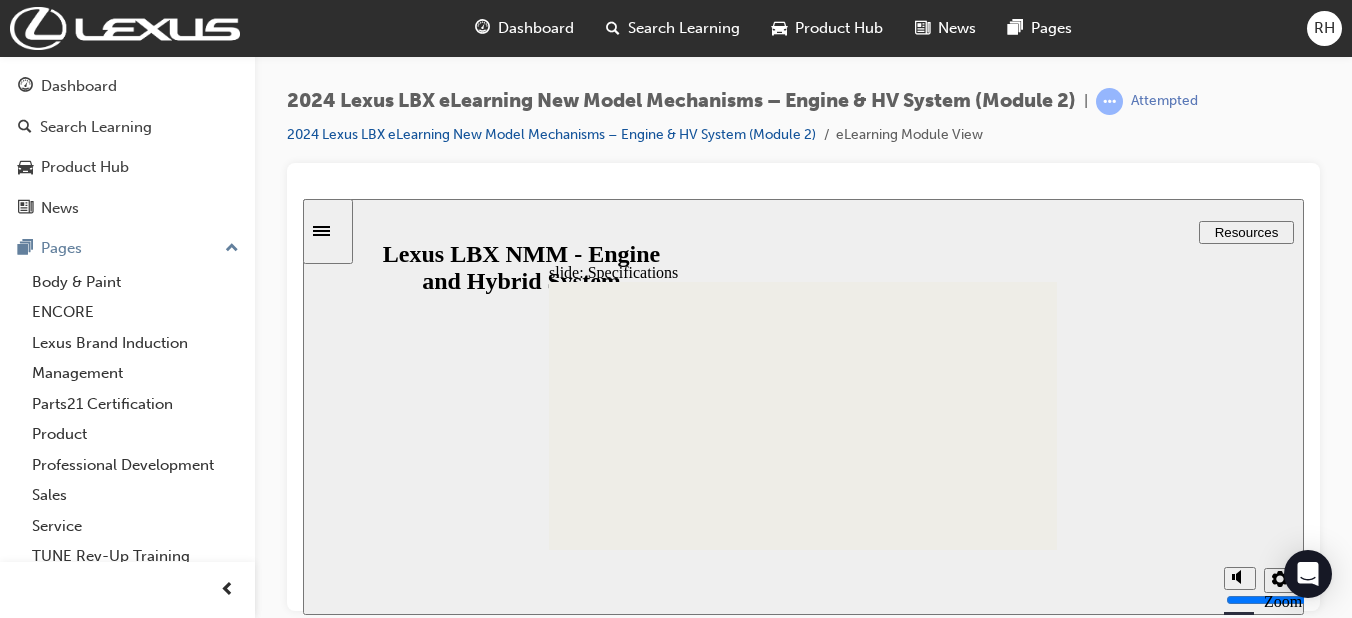 click 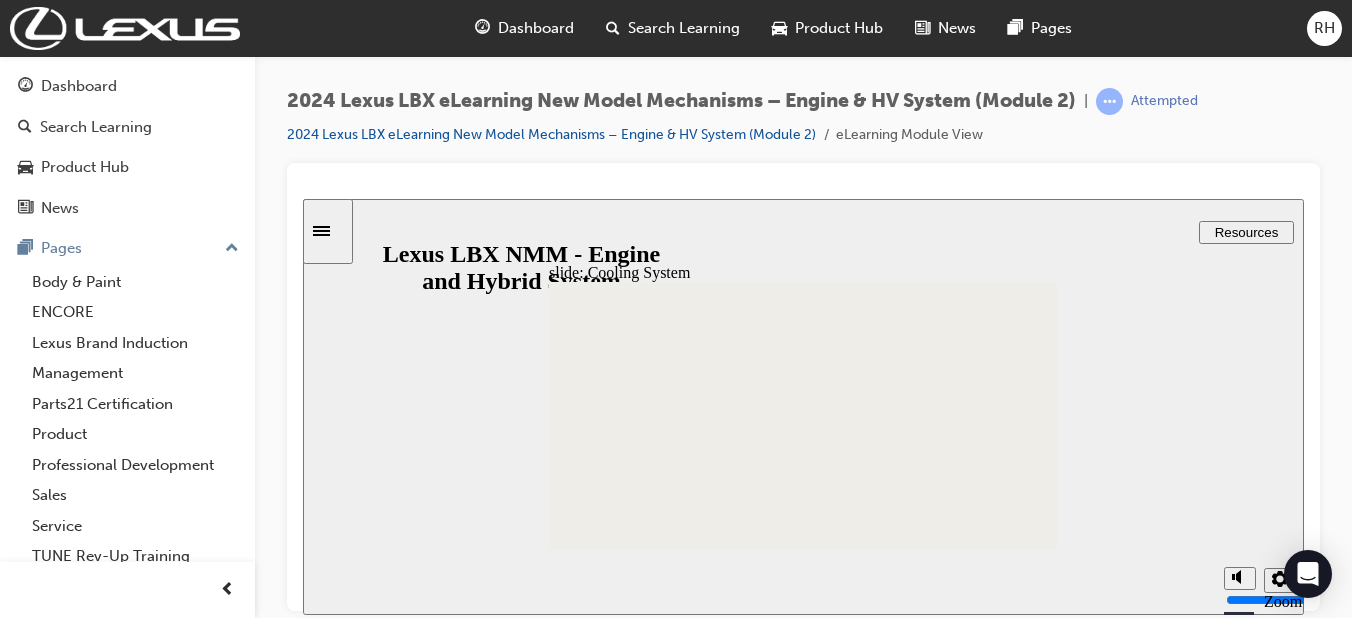 click 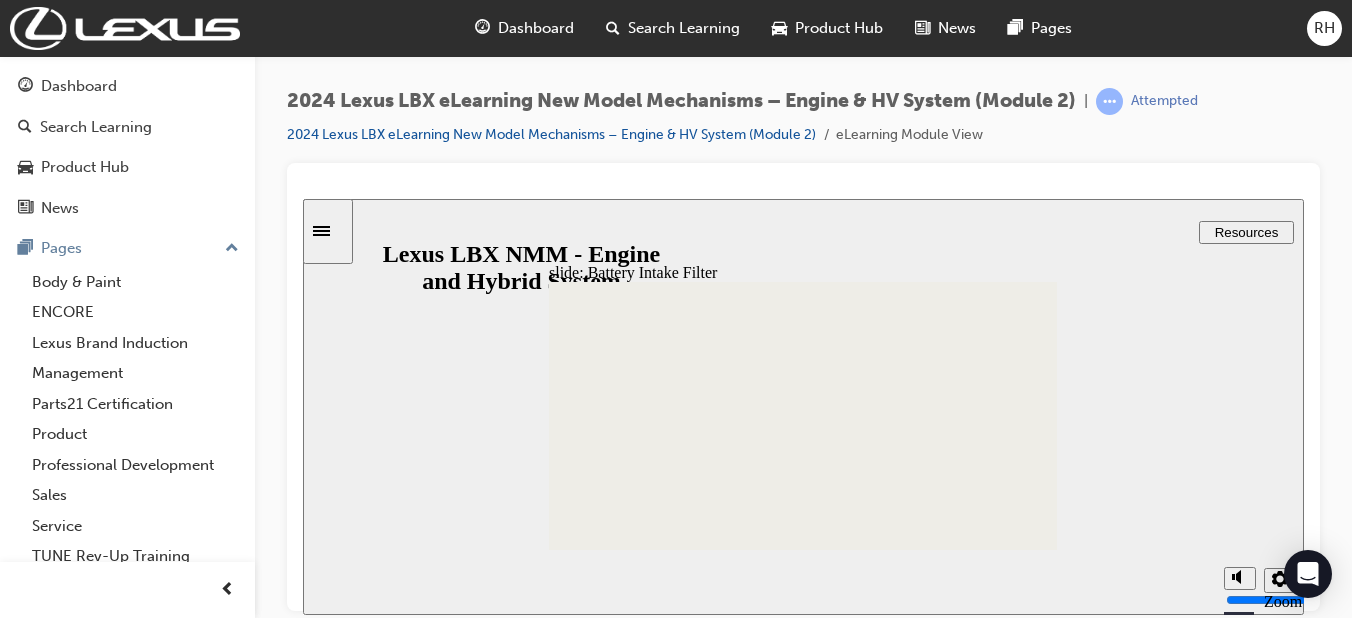 click 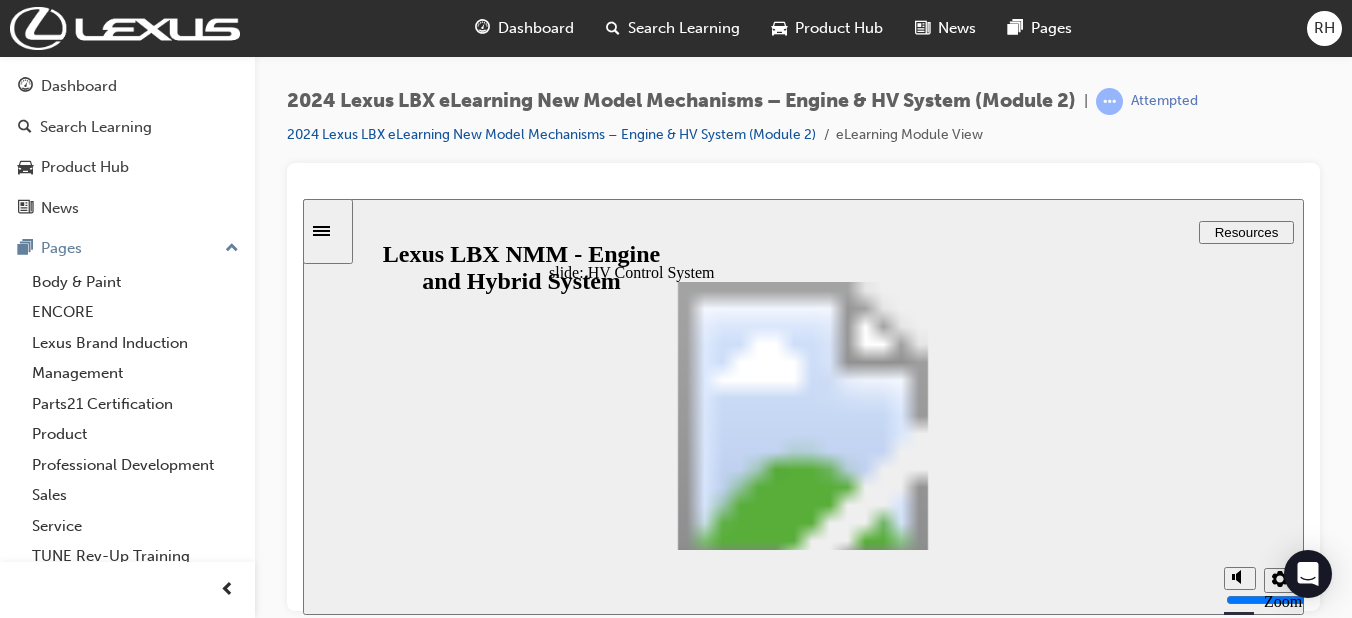 click 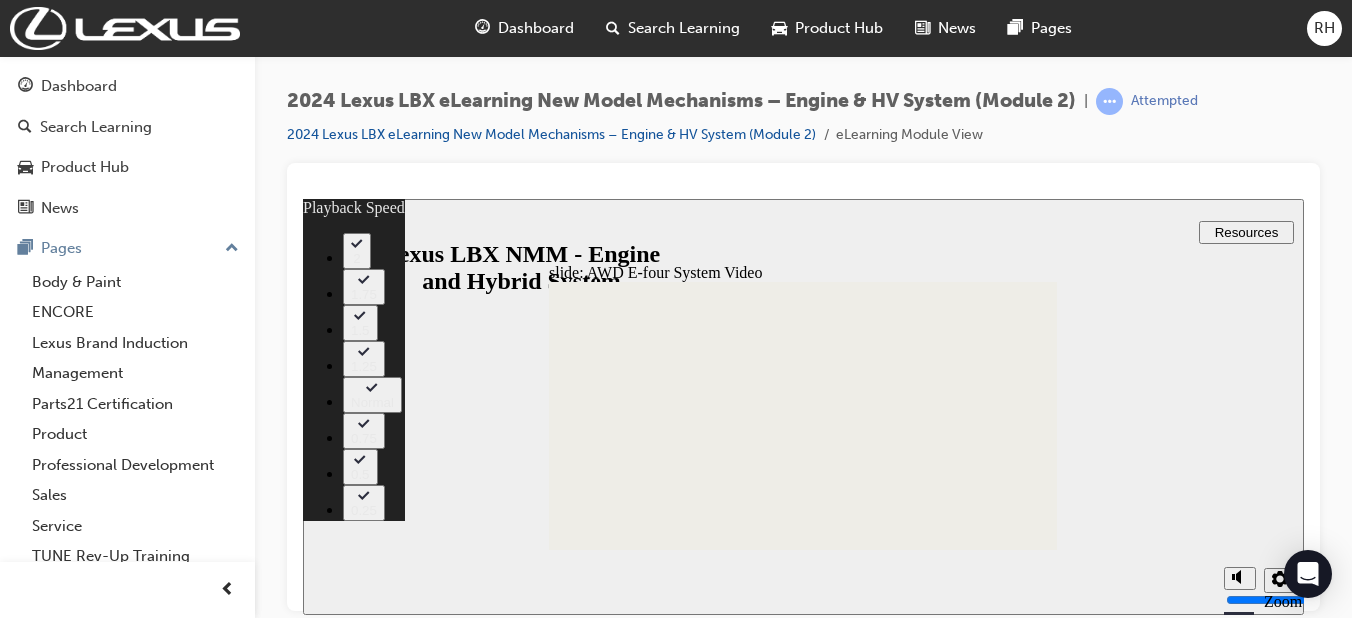 click 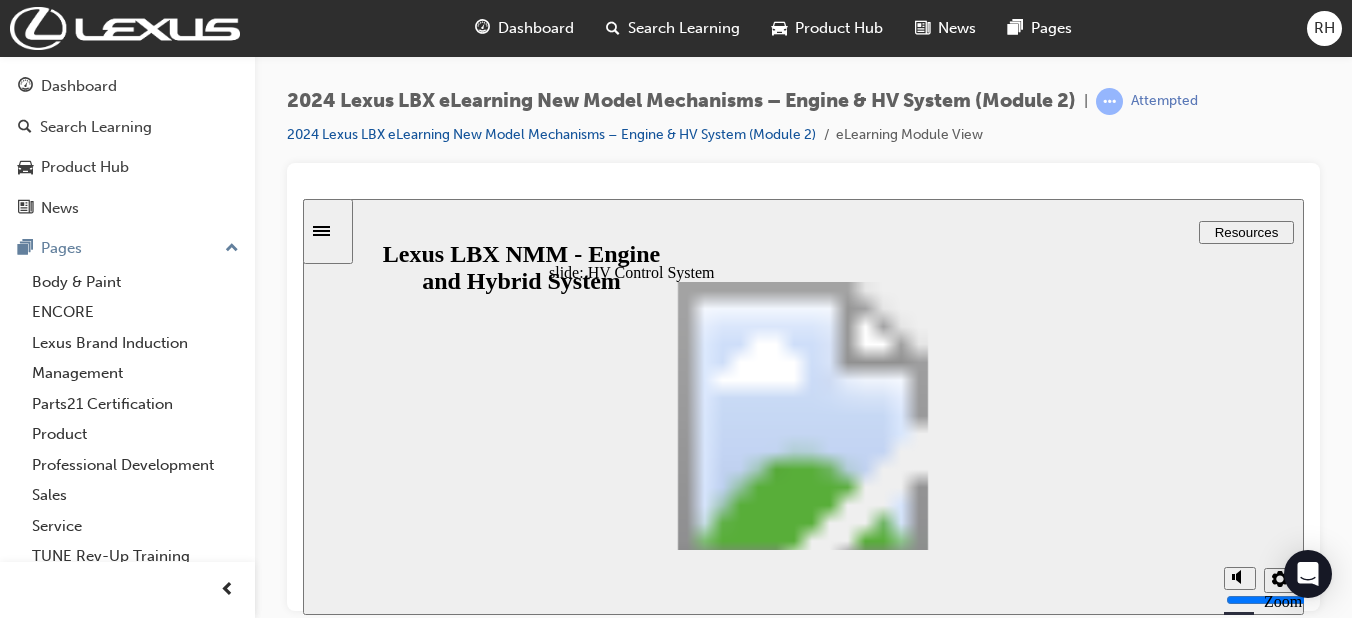 click 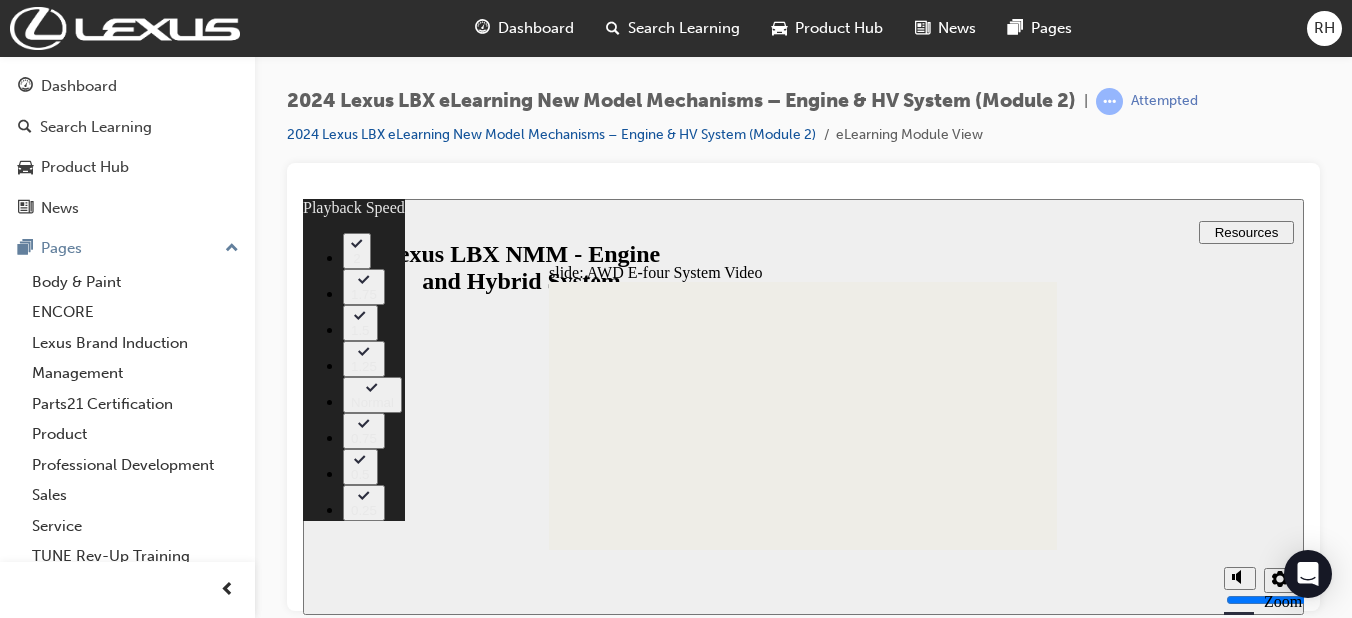 click 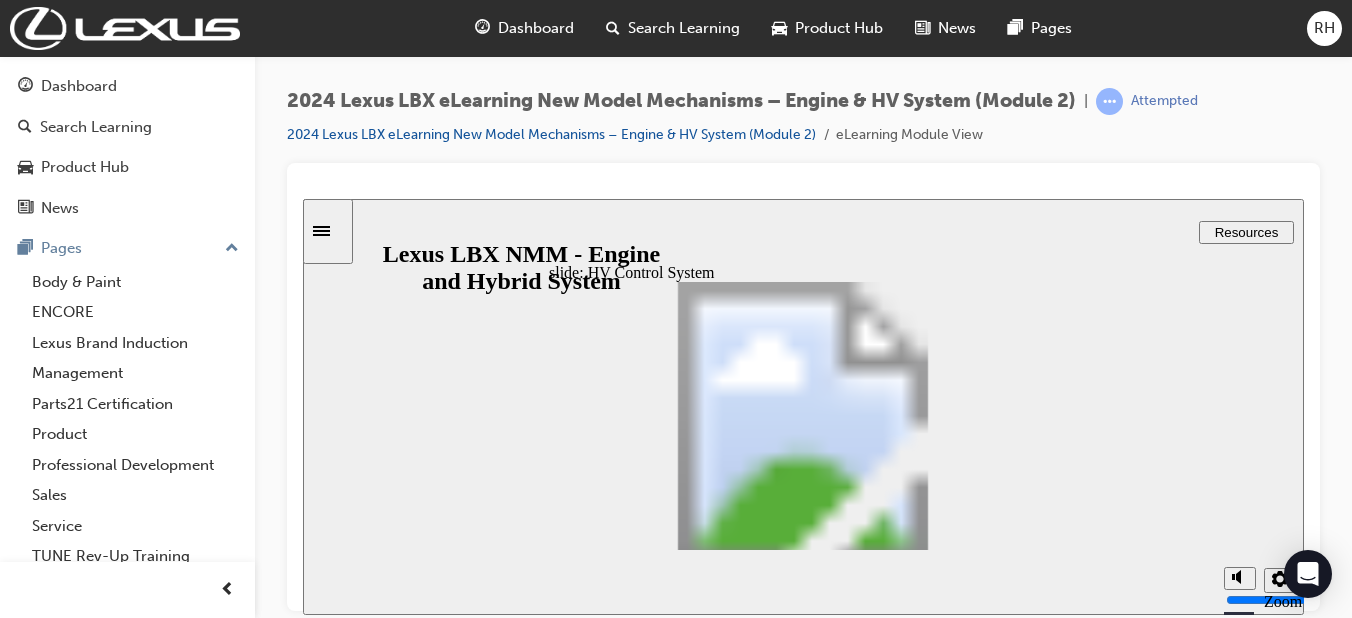 click 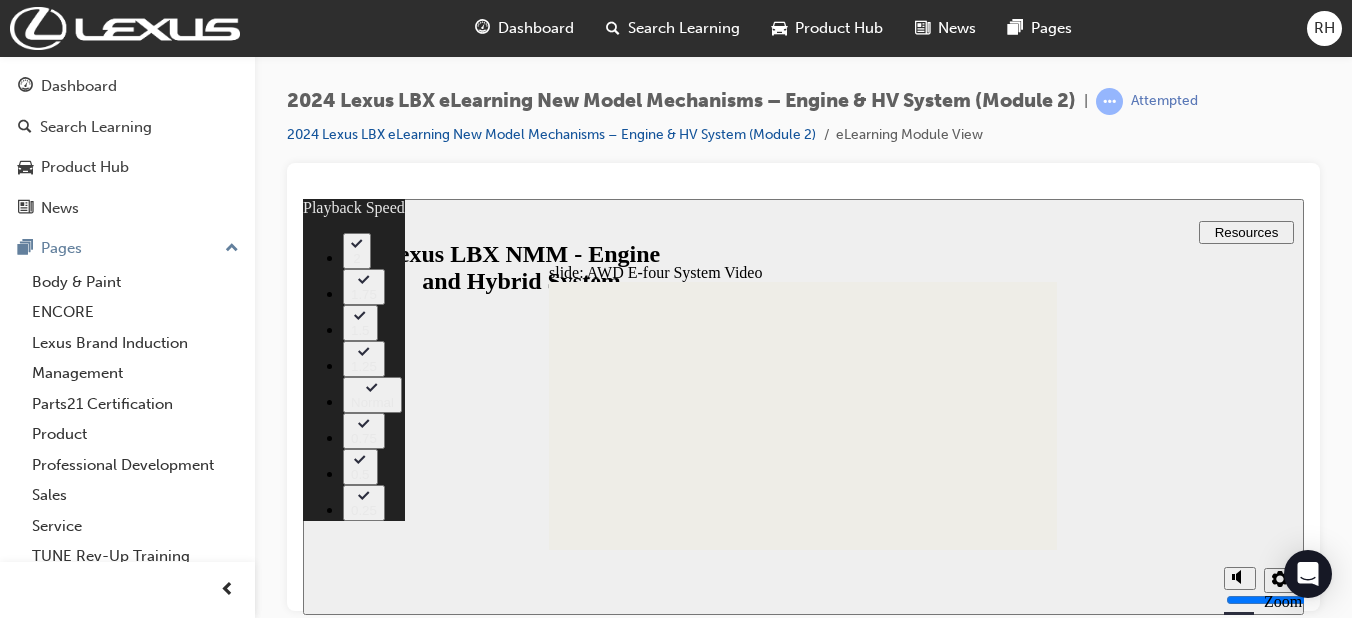click 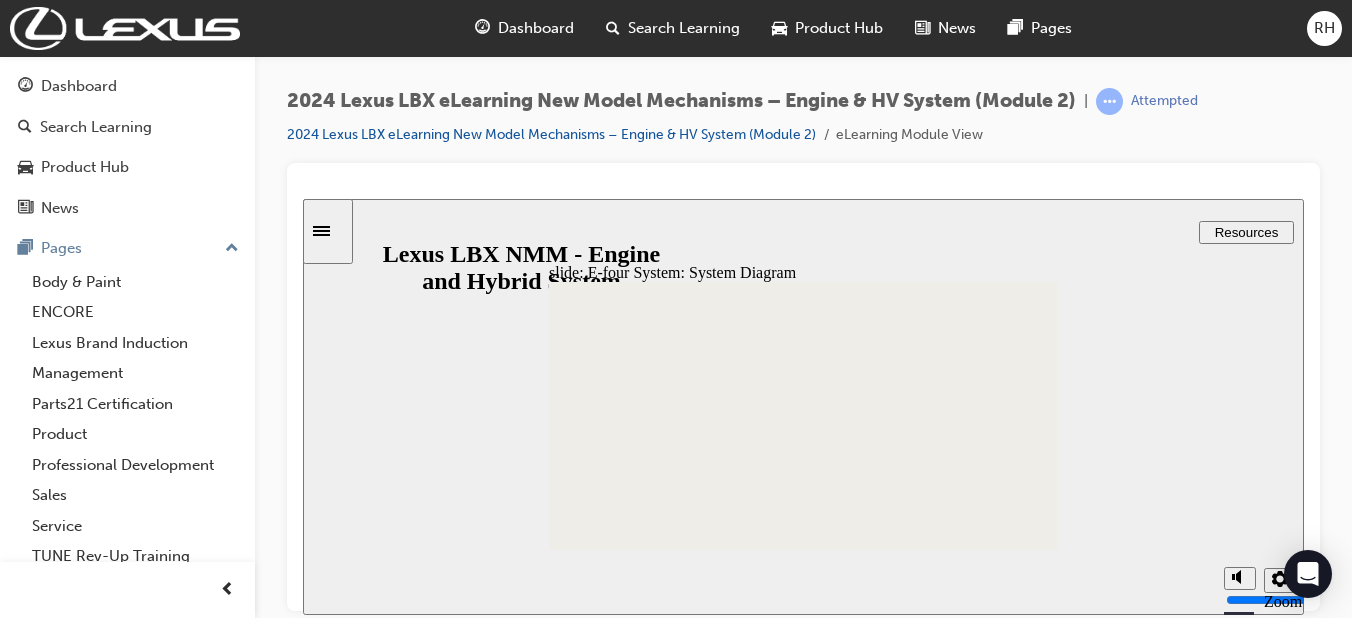 click 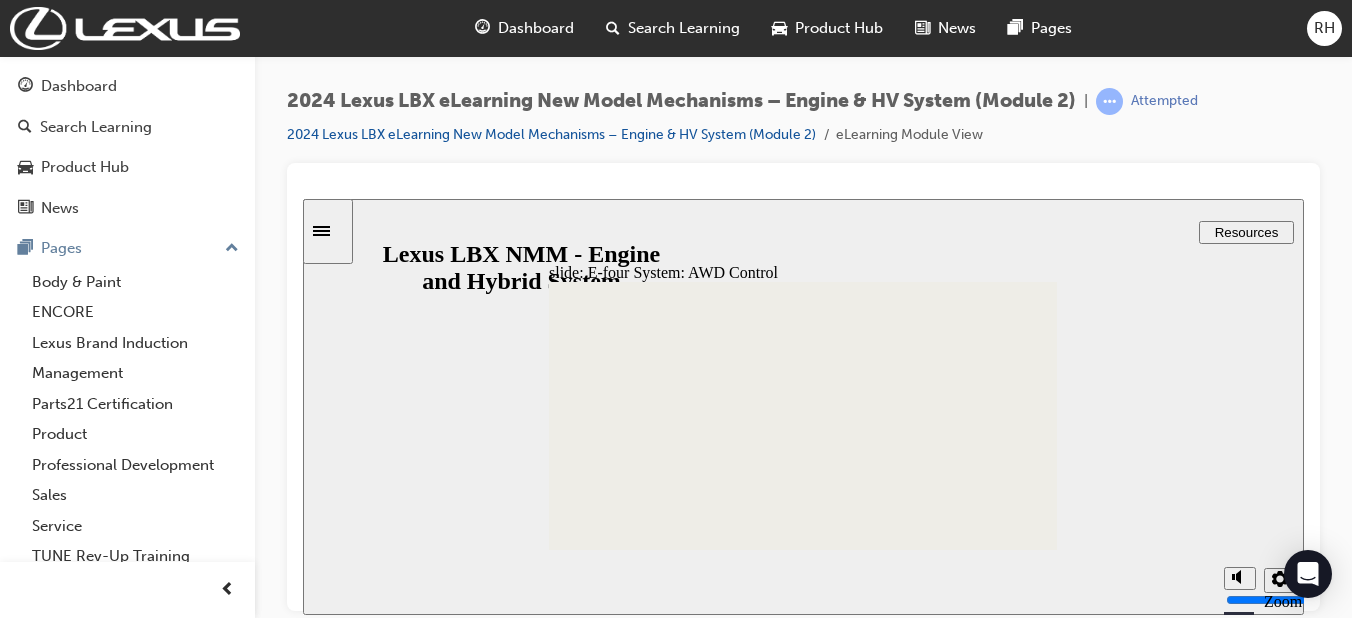 click 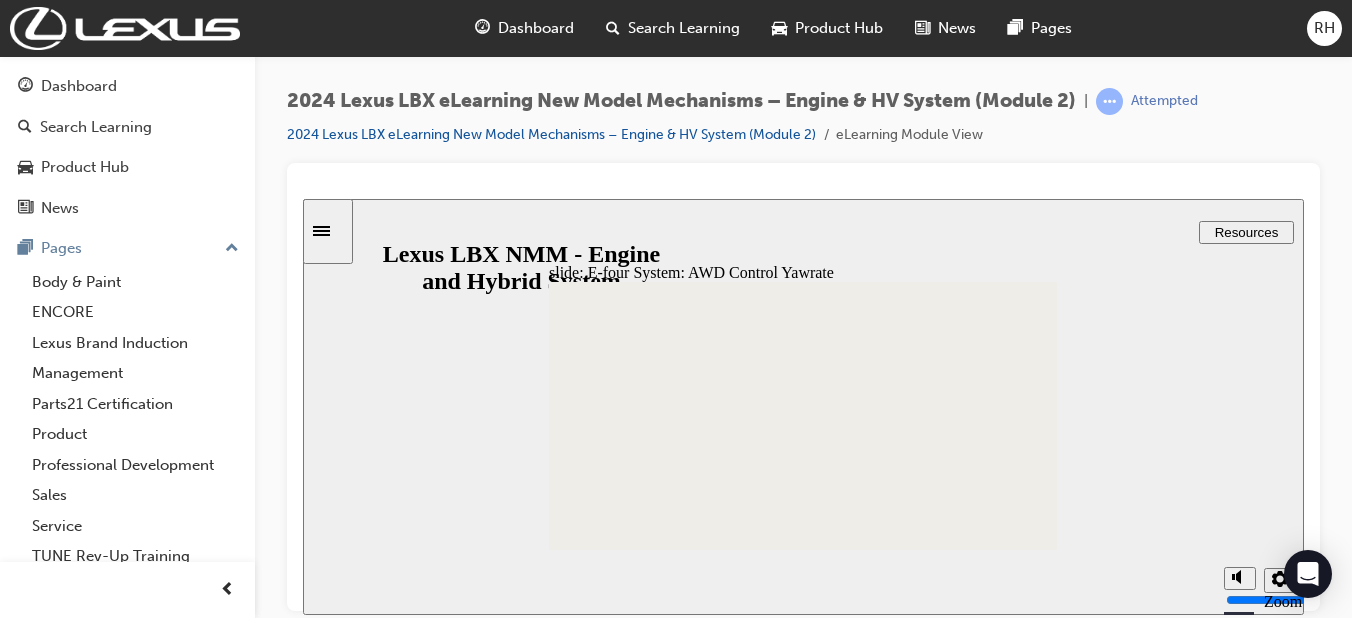 click 